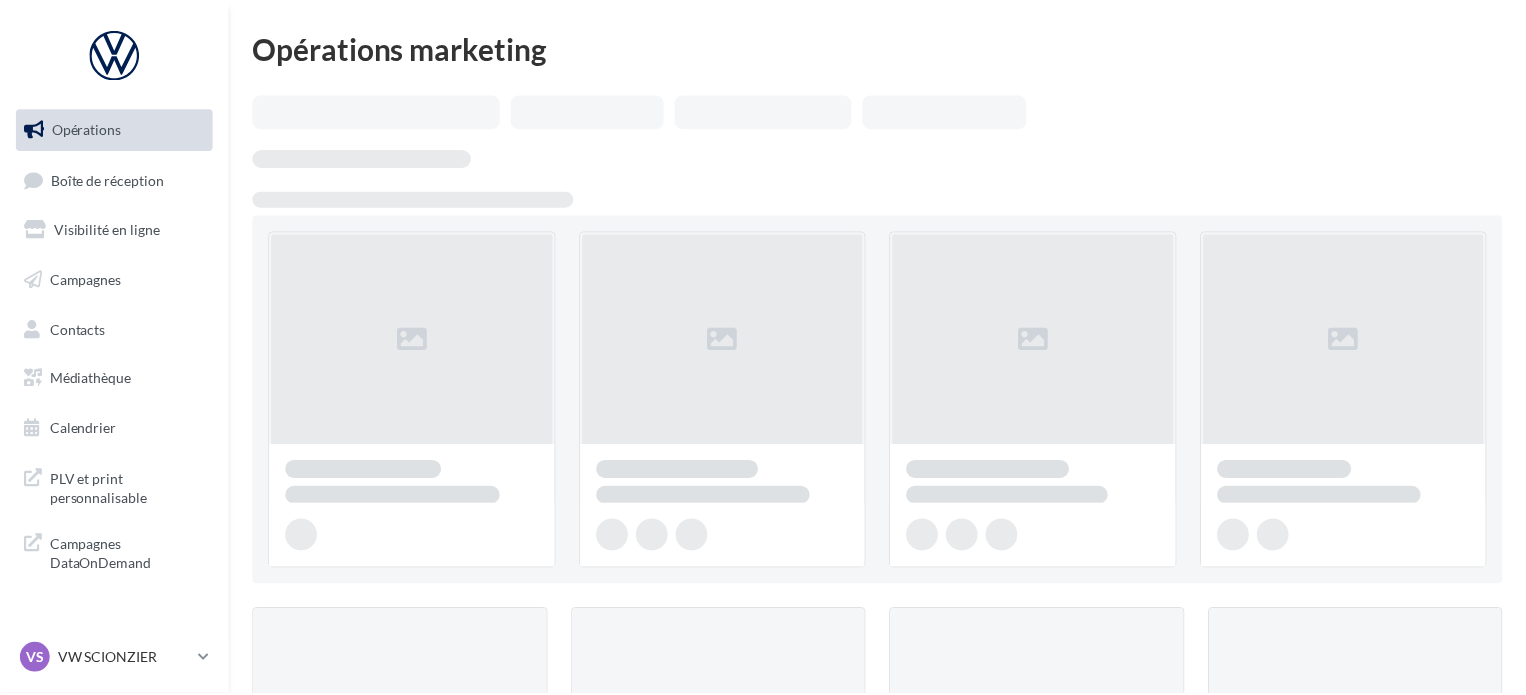 scroll, scrollTop: 0, scrollLeft: 0, axis: both 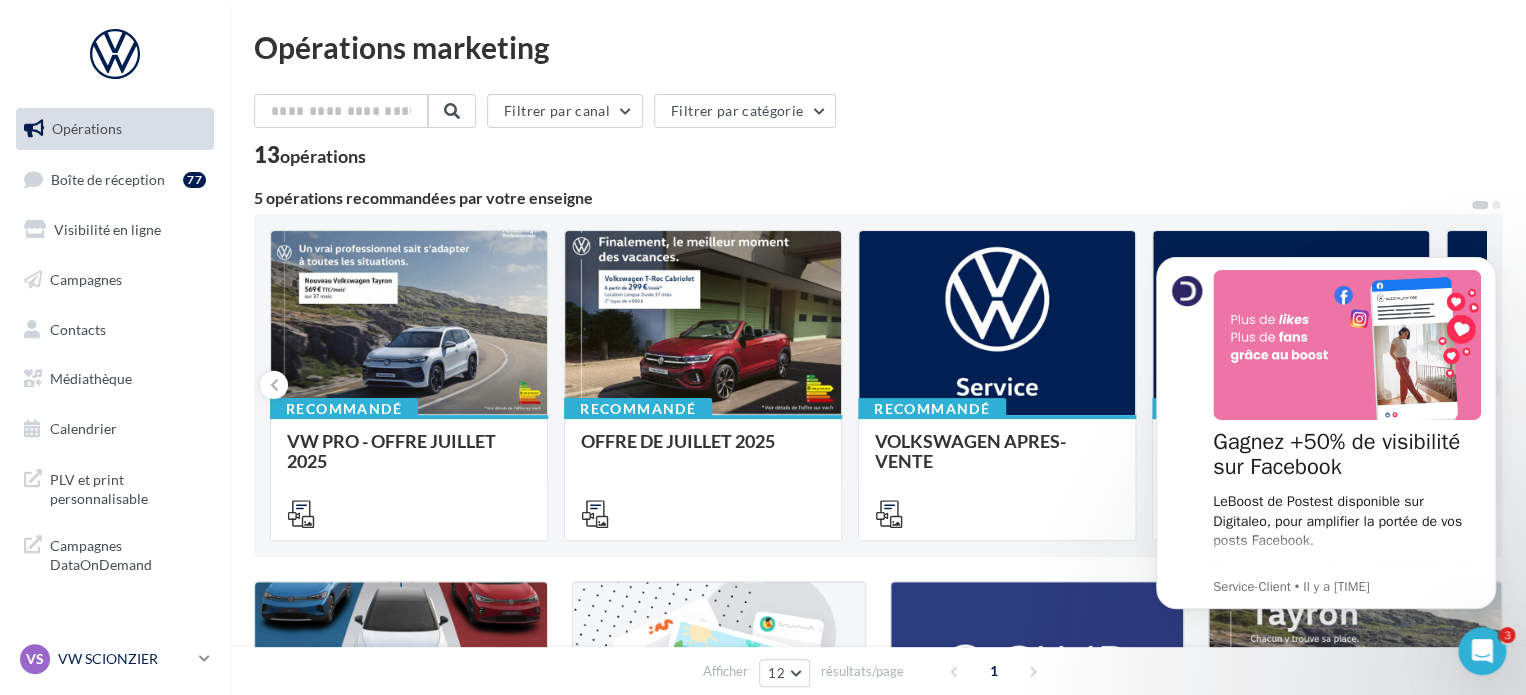 click on "VW SCIONZIER" at bounding box center (124, 659) 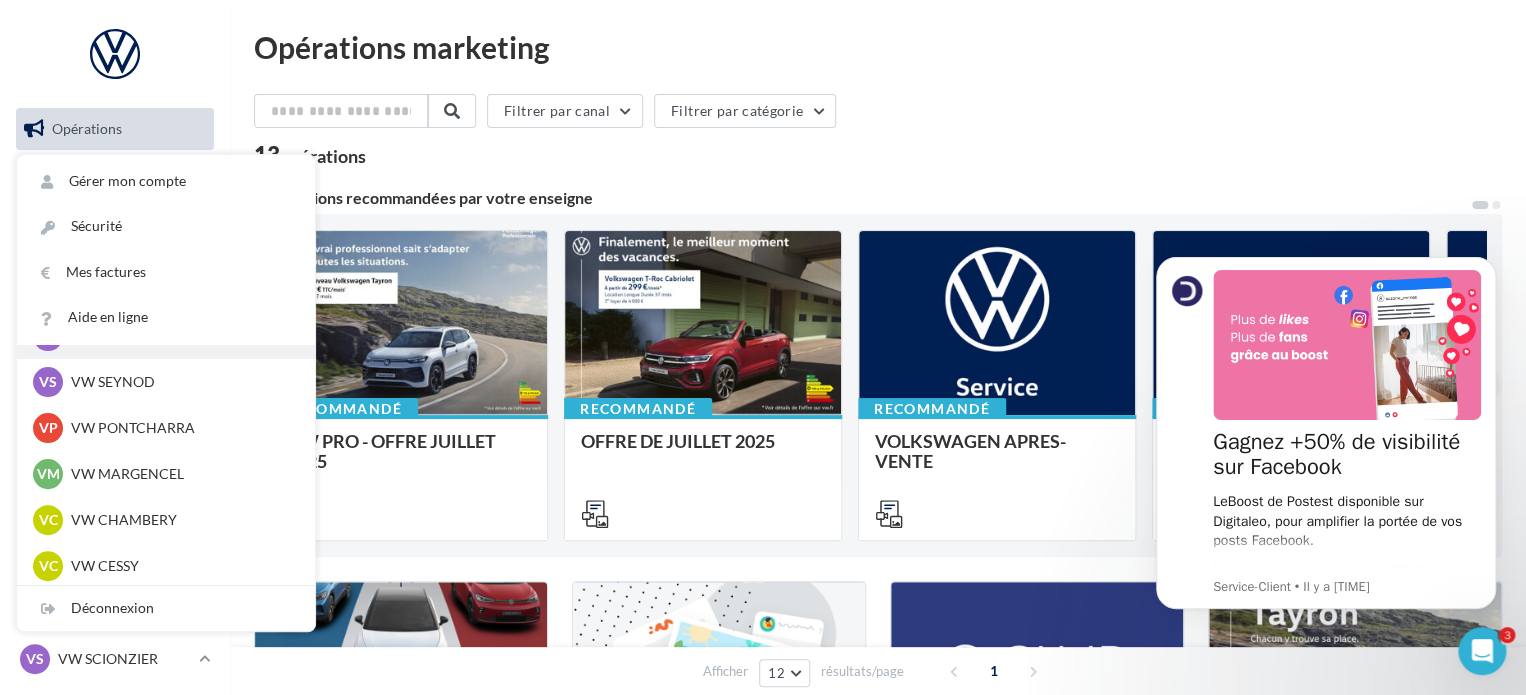 scroll, scrollTop: 368, scrollLeft: 0, axis: vertical 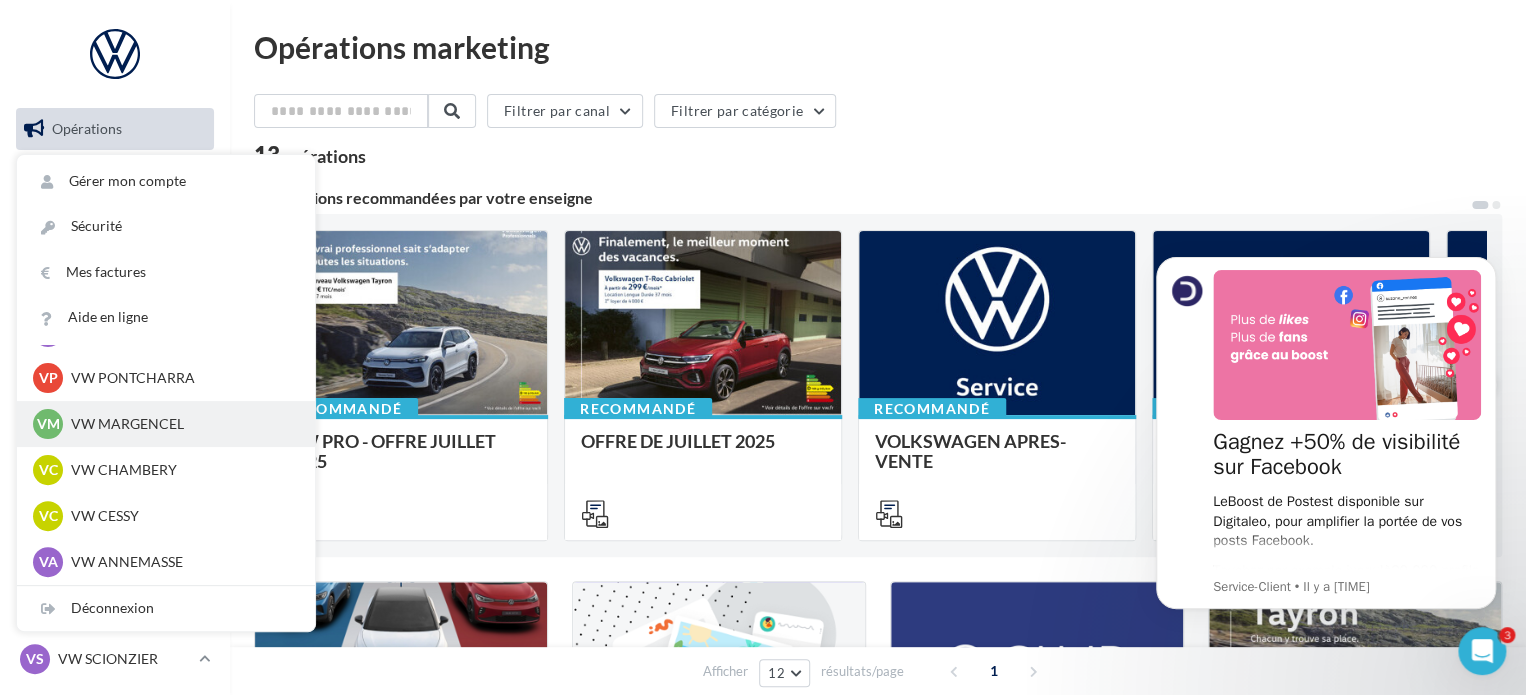 click on "VW MARGENCEL" at bounding box center (181, 424) 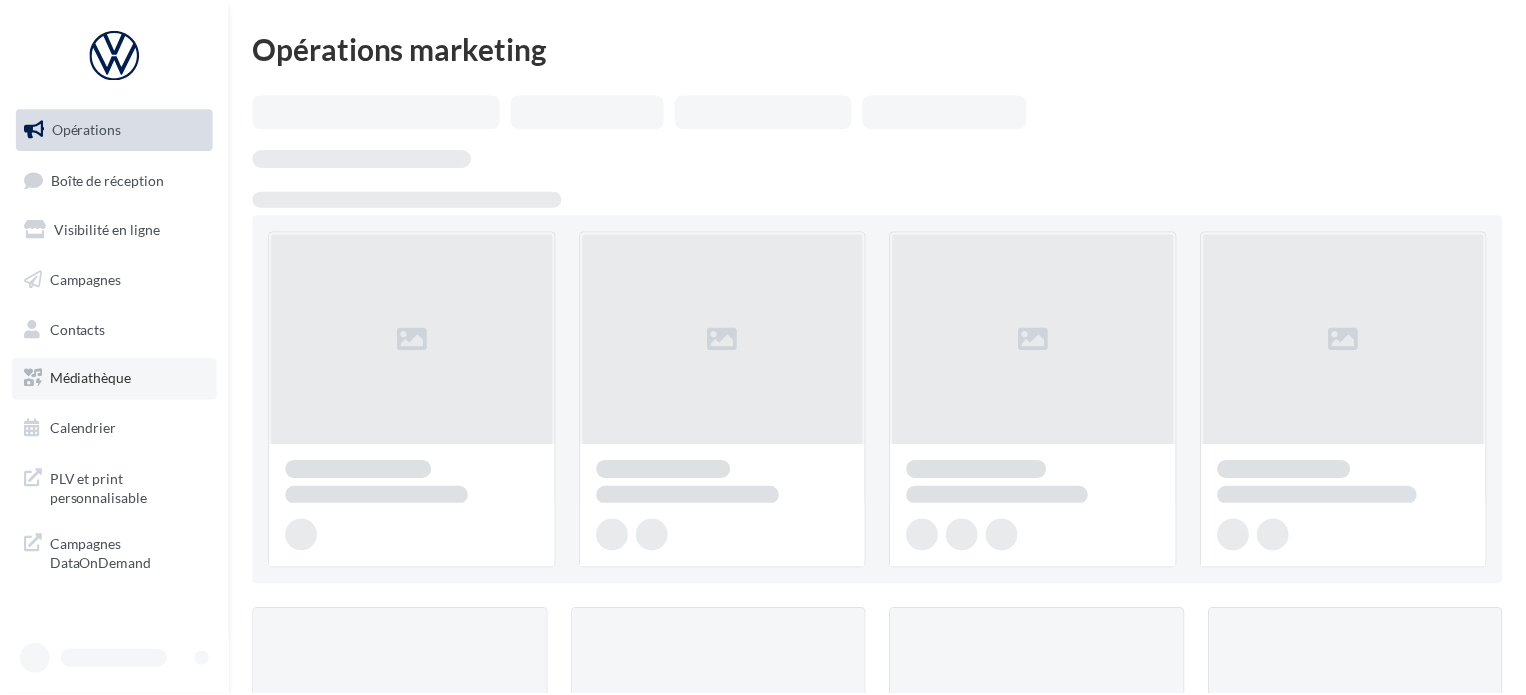 scroll, scrollTop: 0, scrollLeft: 0, axis: both 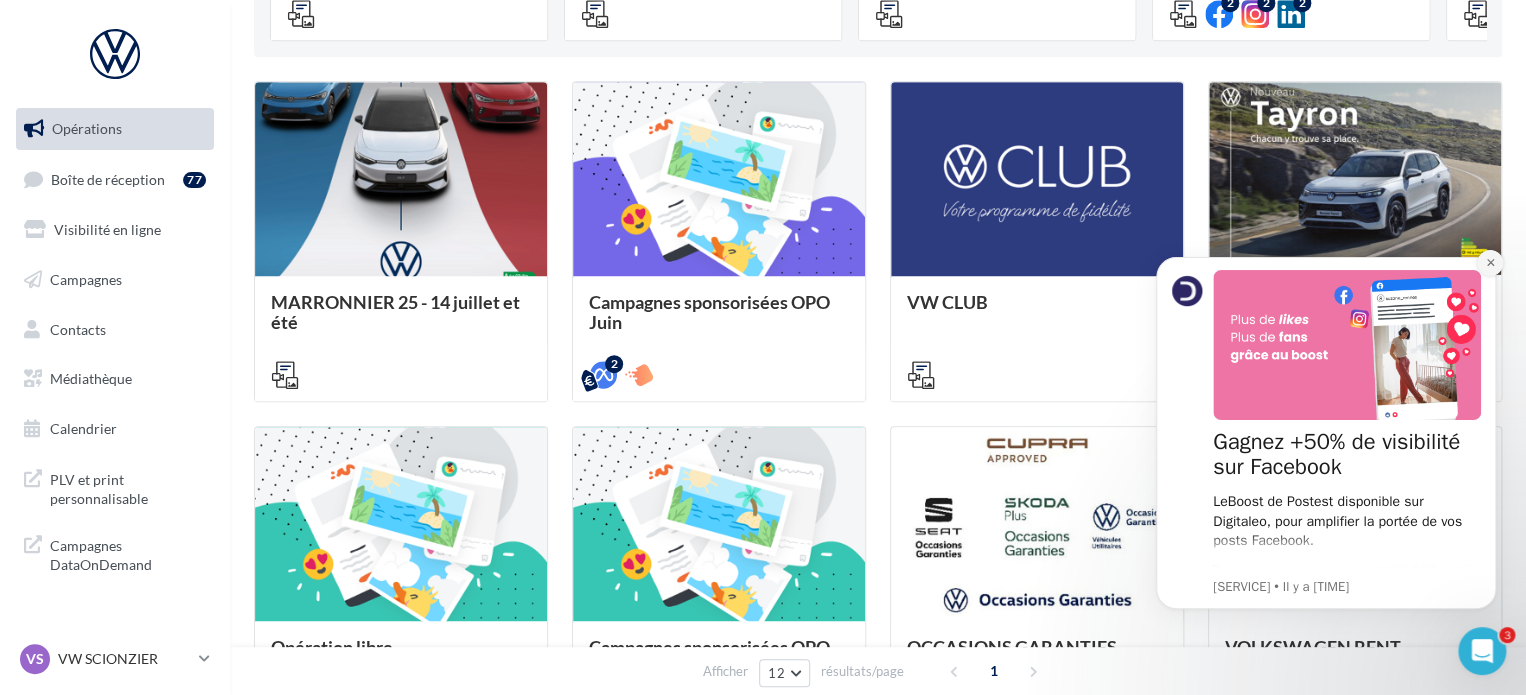 click 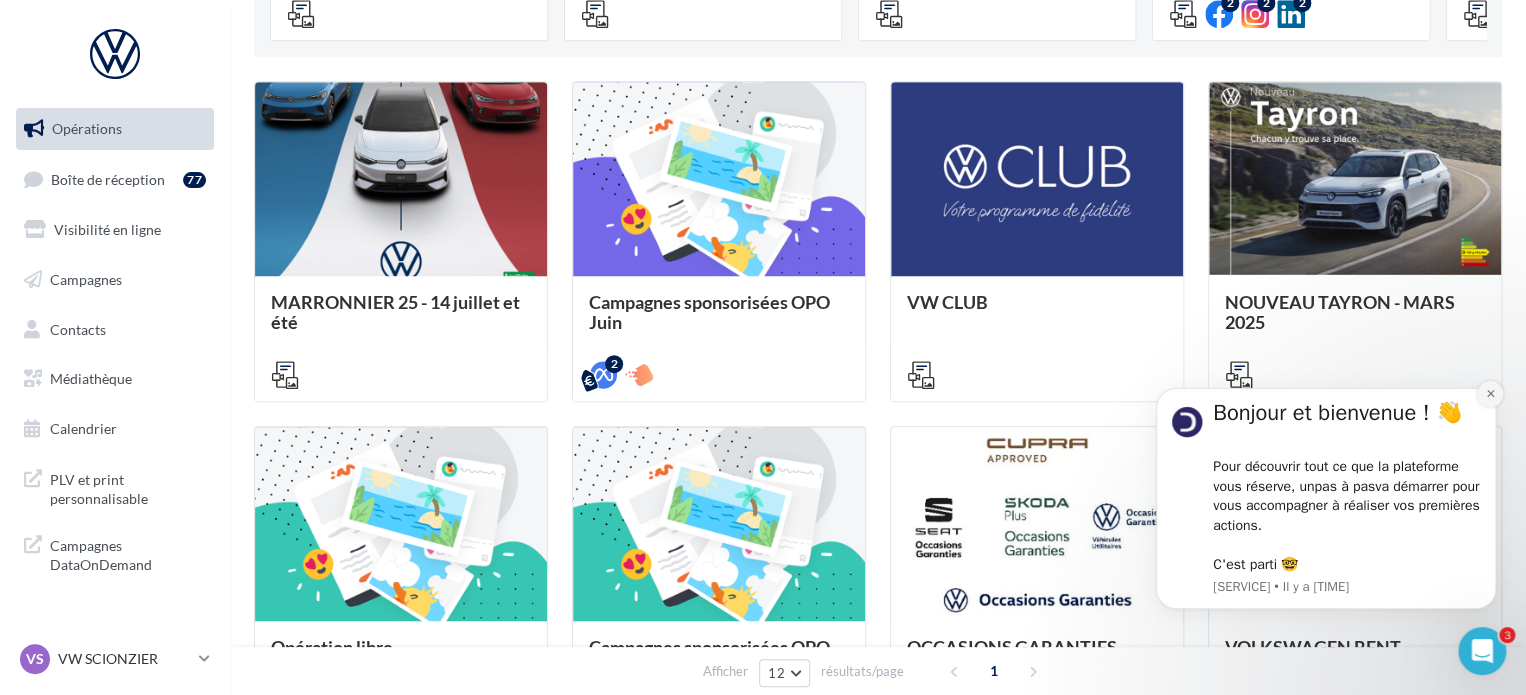 click 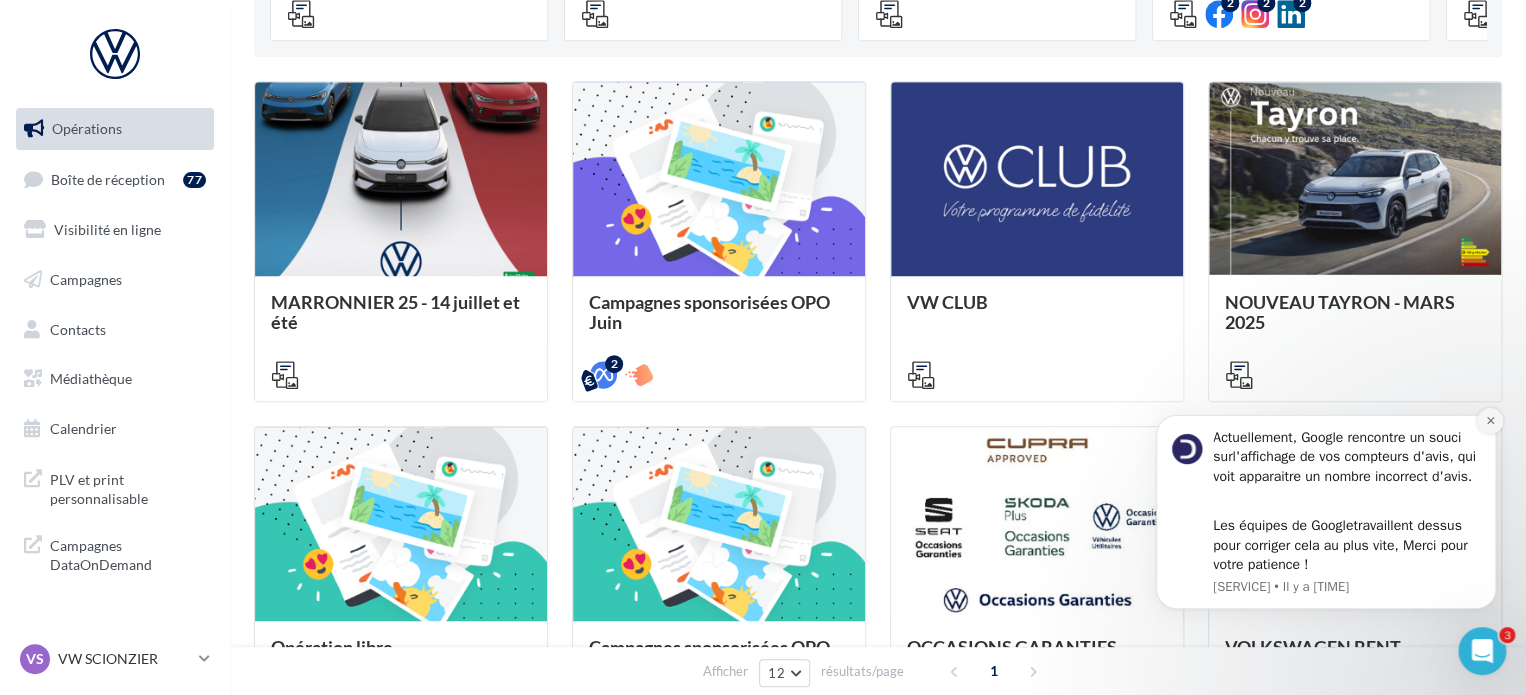 click 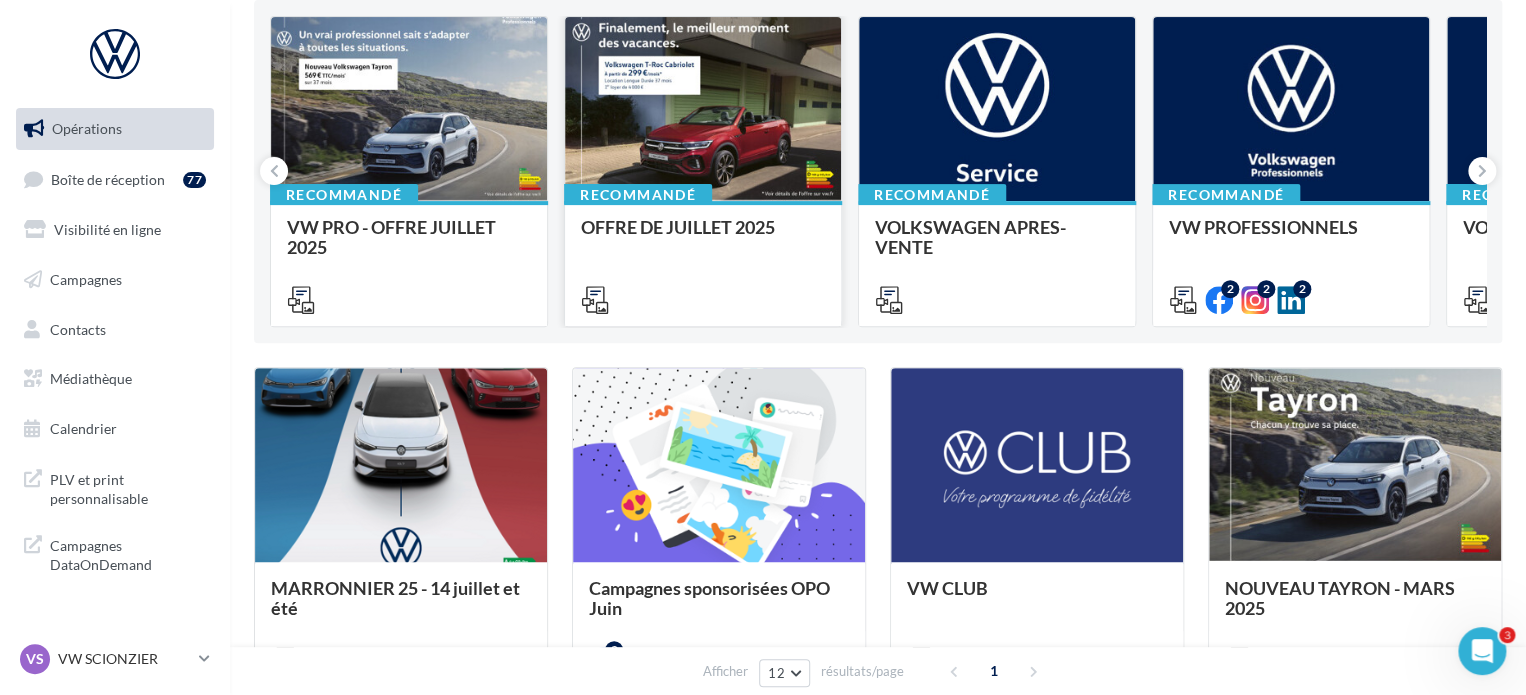 scroll, scrollTop: 17, scrollLeft: 0, axis: vertical 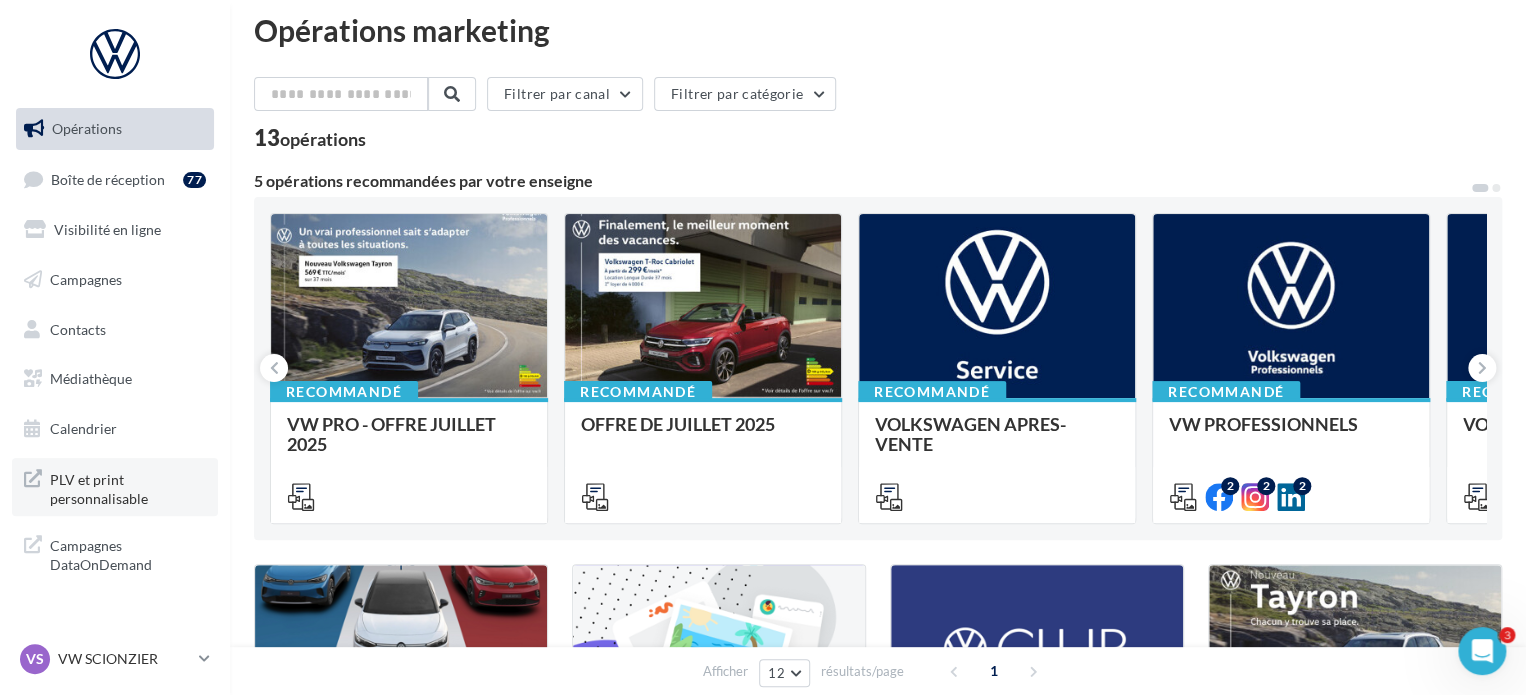 click on "PLV et print personnalisable" at bounding box center (128, 487) 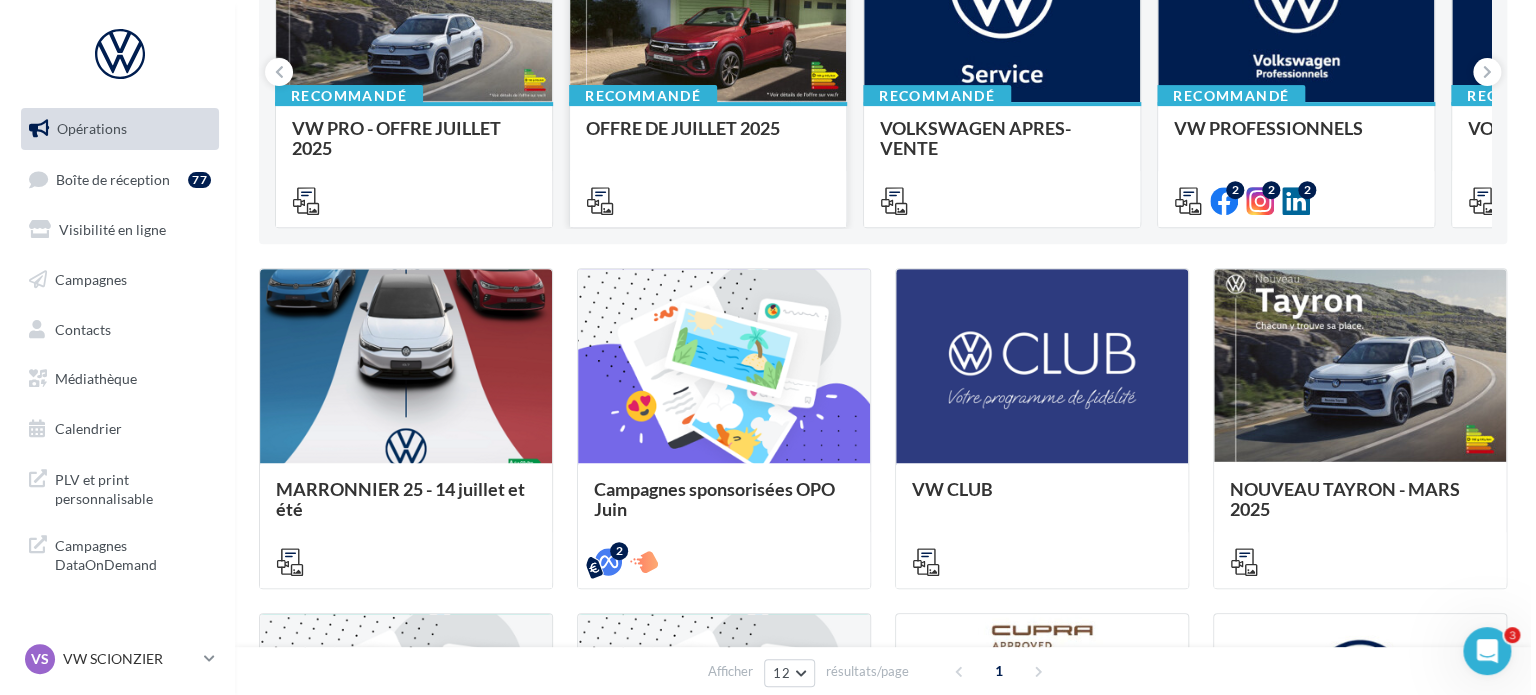 scroll, scrollTop: 217, scrollLeft: 0, axis: vertical 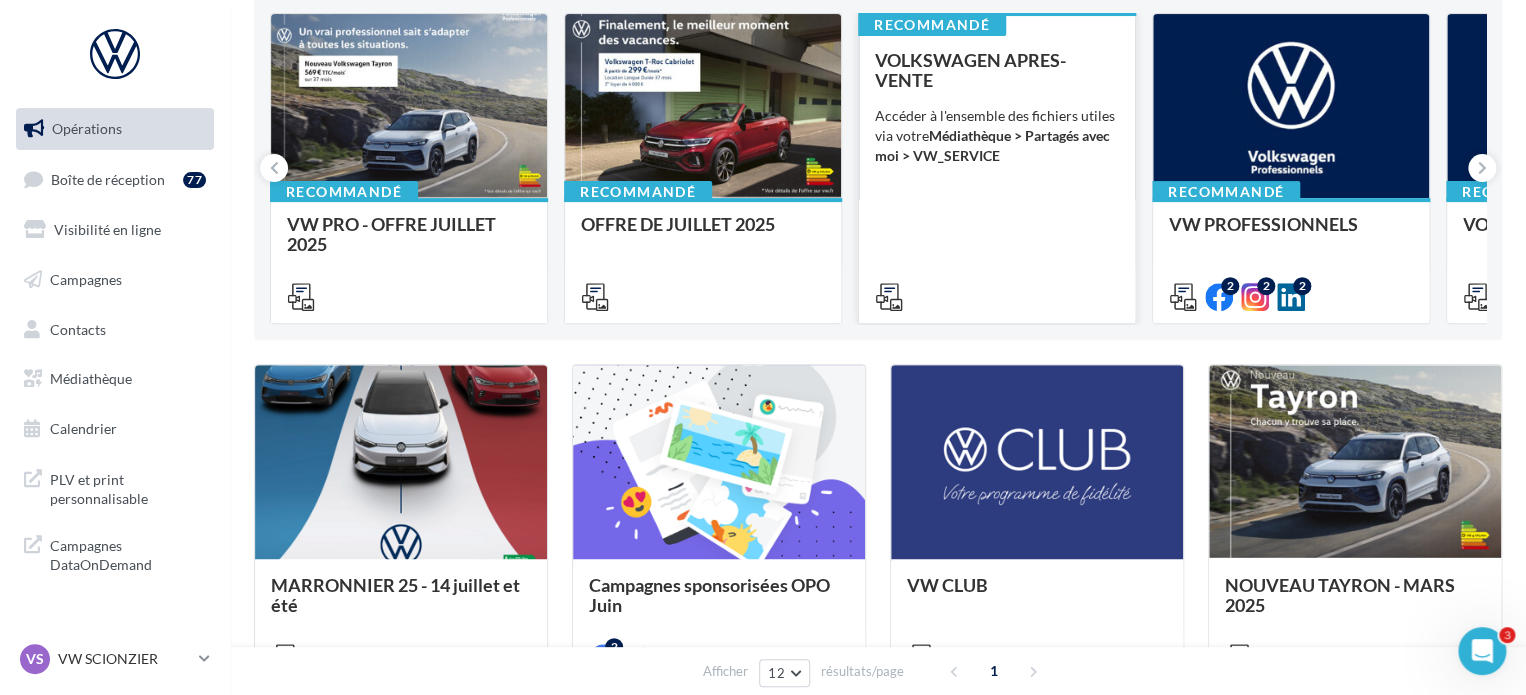 click at bounding box center (997, 295) 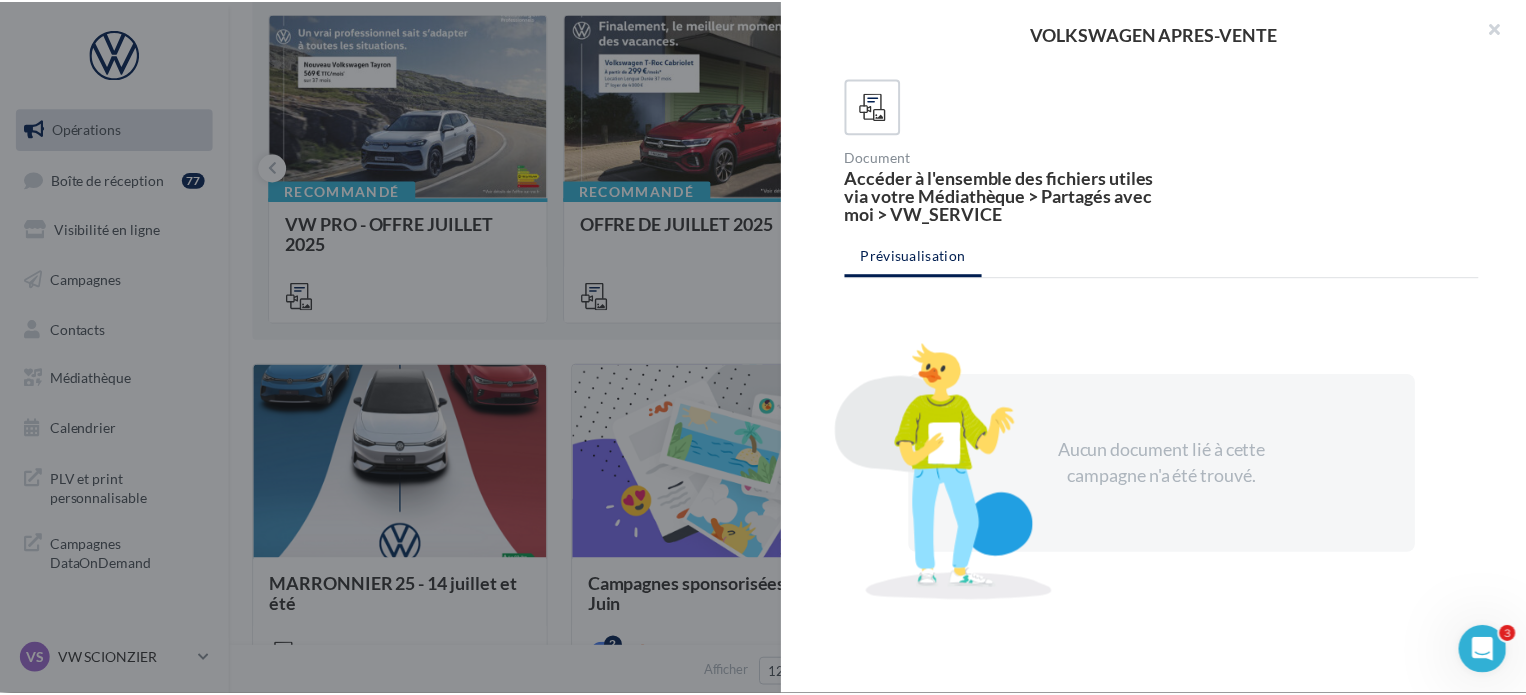 scroll, scrollTop: 0, scrollLeft: 0, axis: both 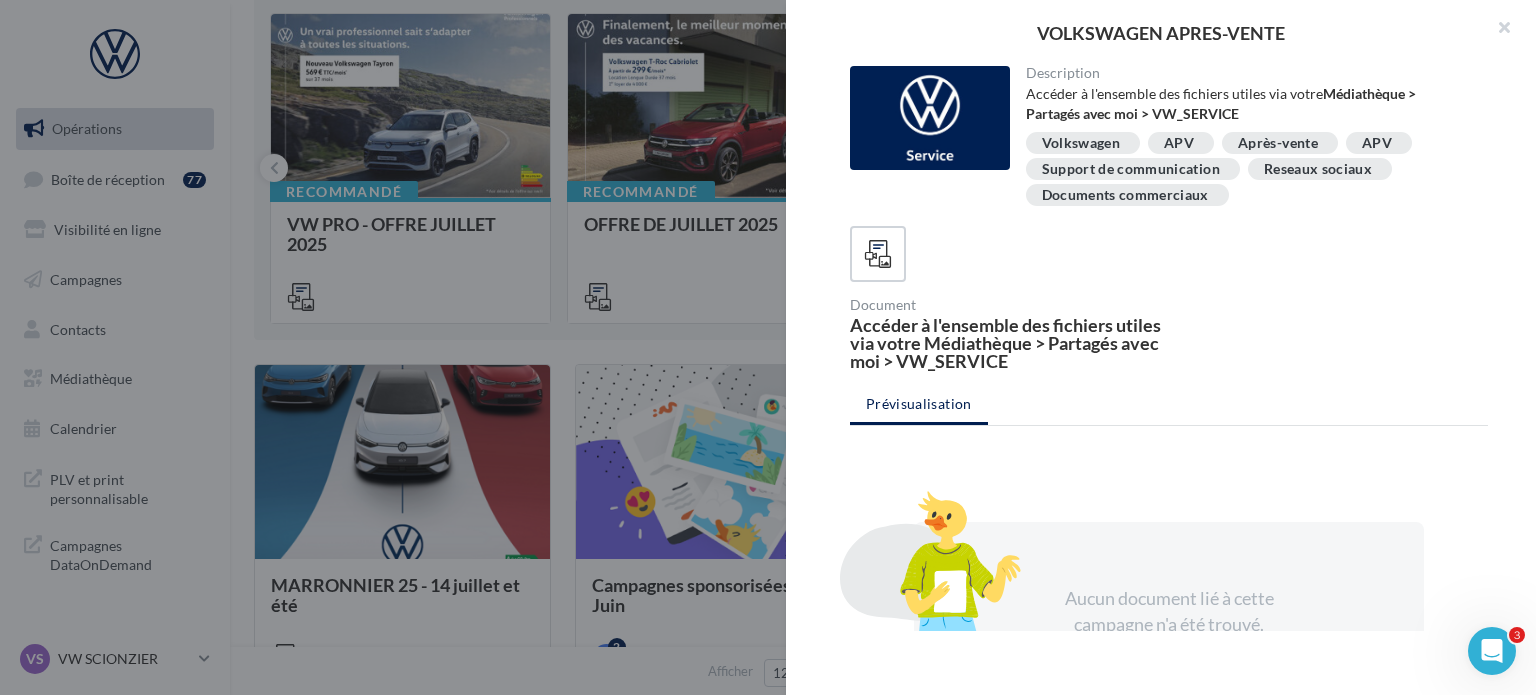 click at bounding box center [768, 347] 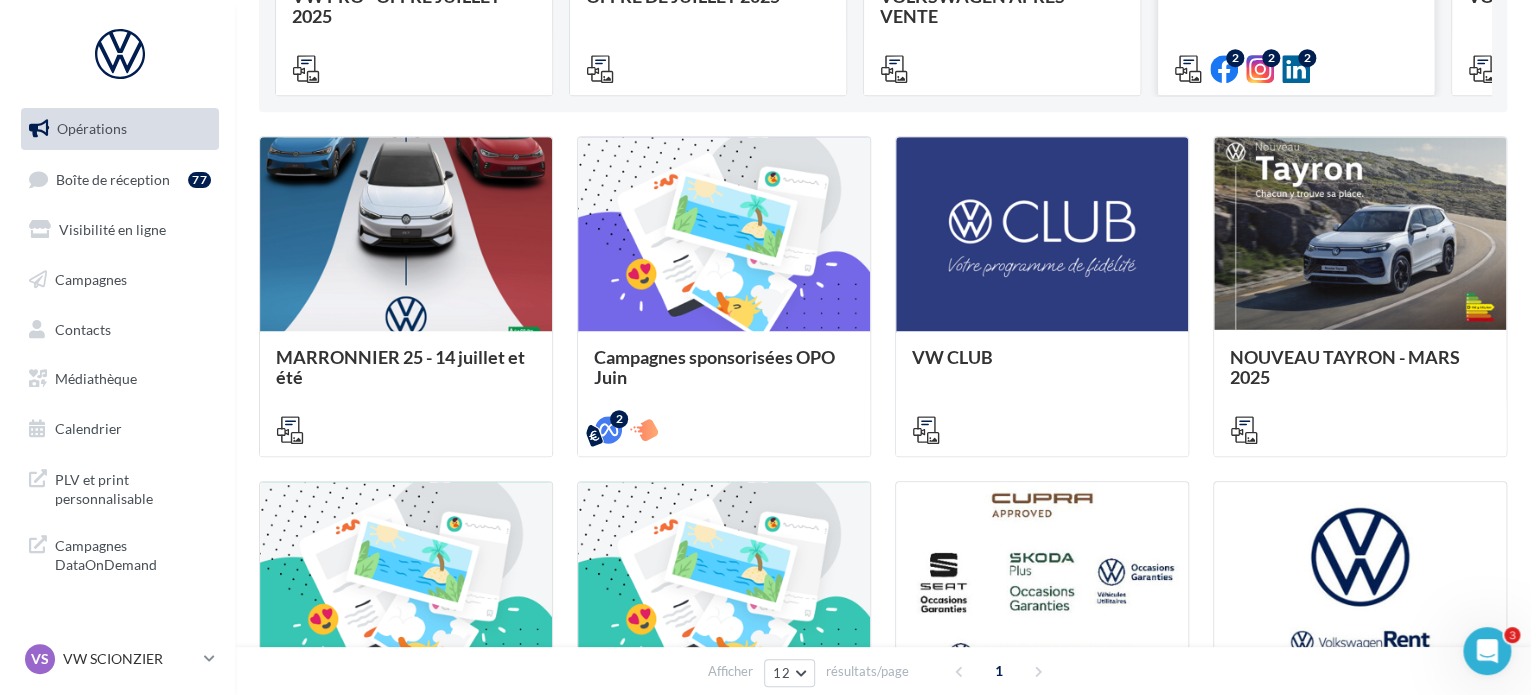 scroll, scrollTop: 717, scrollLeft: 0, axis: vertical 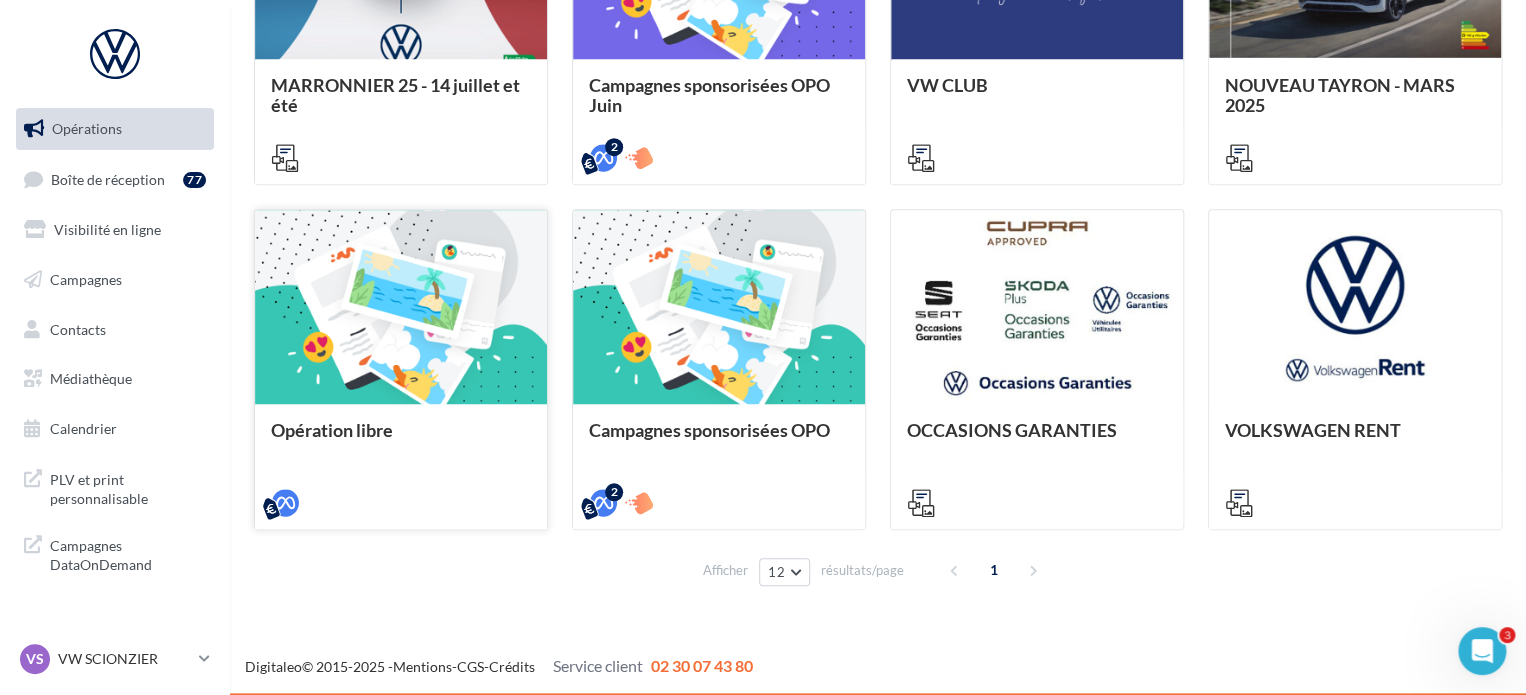 click at bounding box center (401, 308) 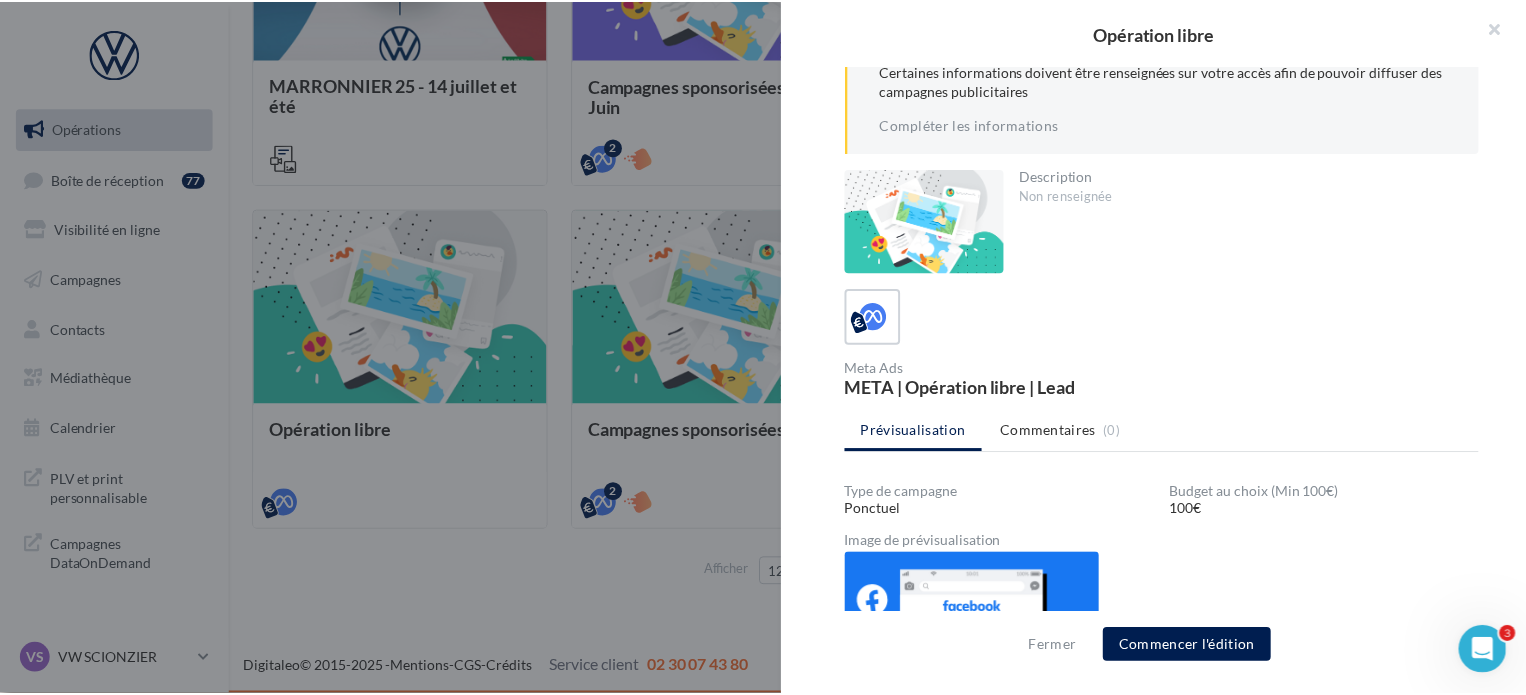 scroll, scrollTop: 199, scrollLeft: 0, axis: vertical 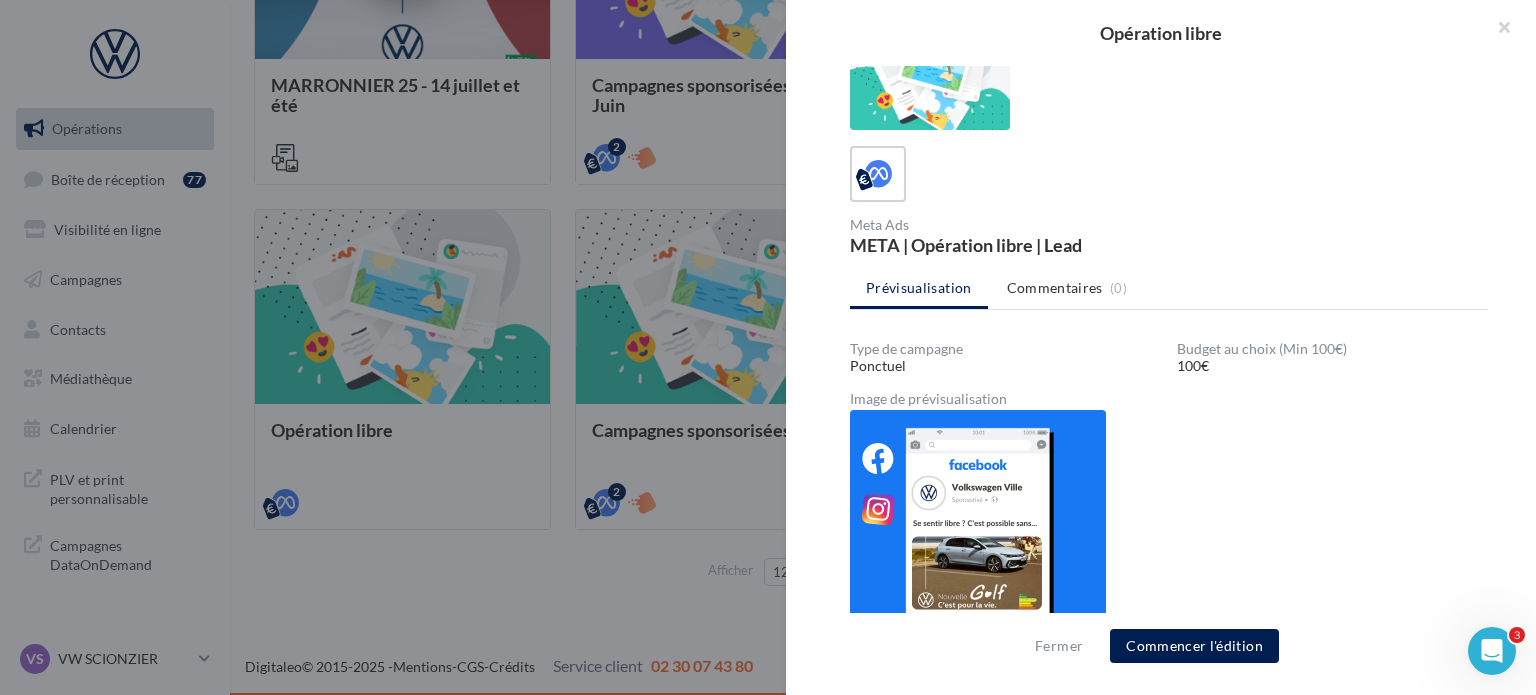 click at bounding box center [768, 347] 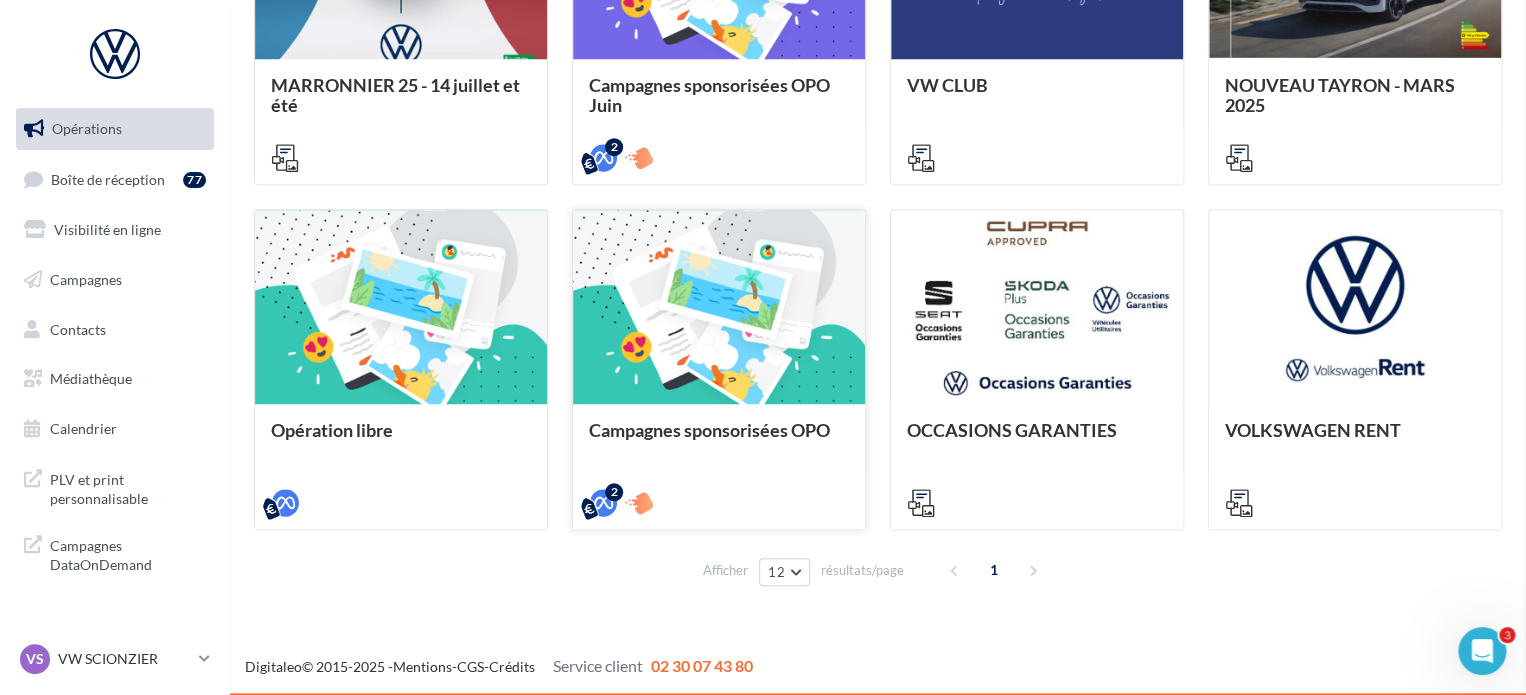 click at bounding box center [719, 308] 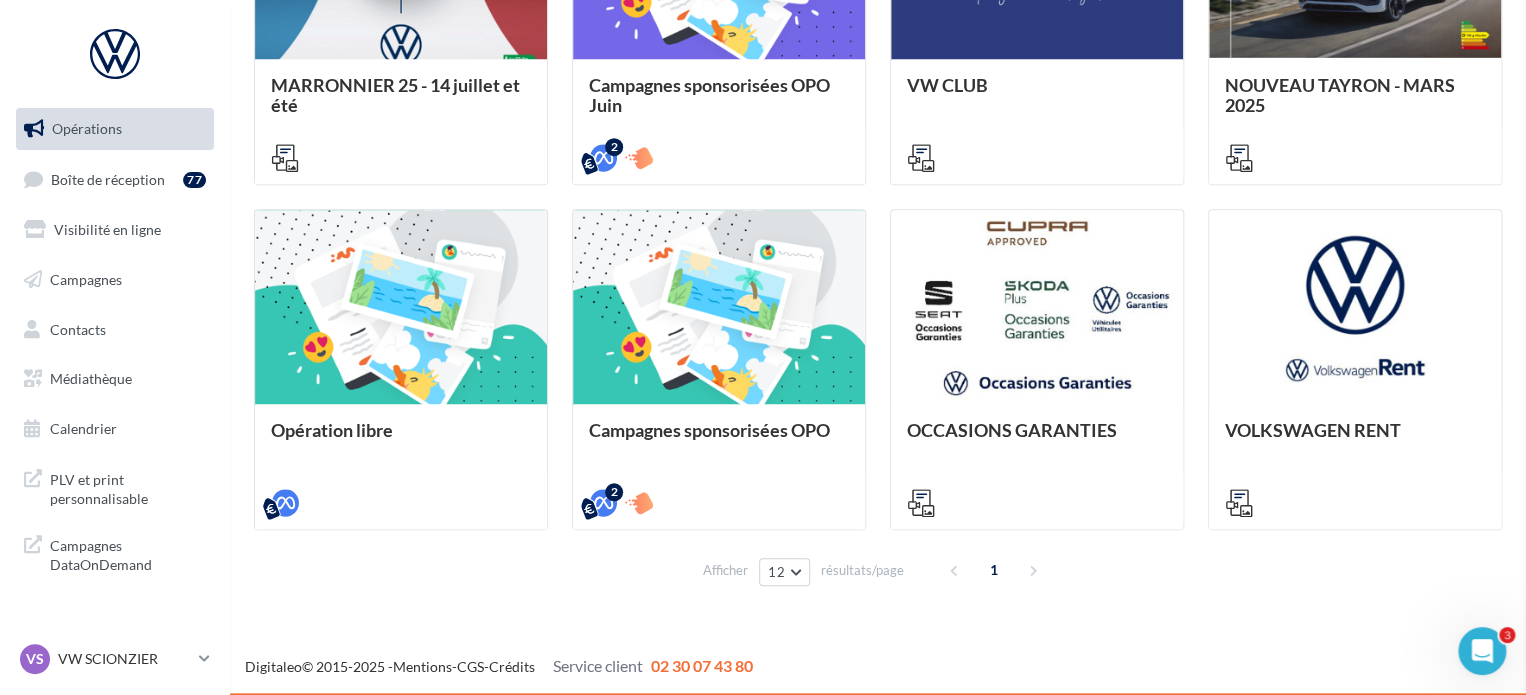 click at bounding box center (2289, 347) 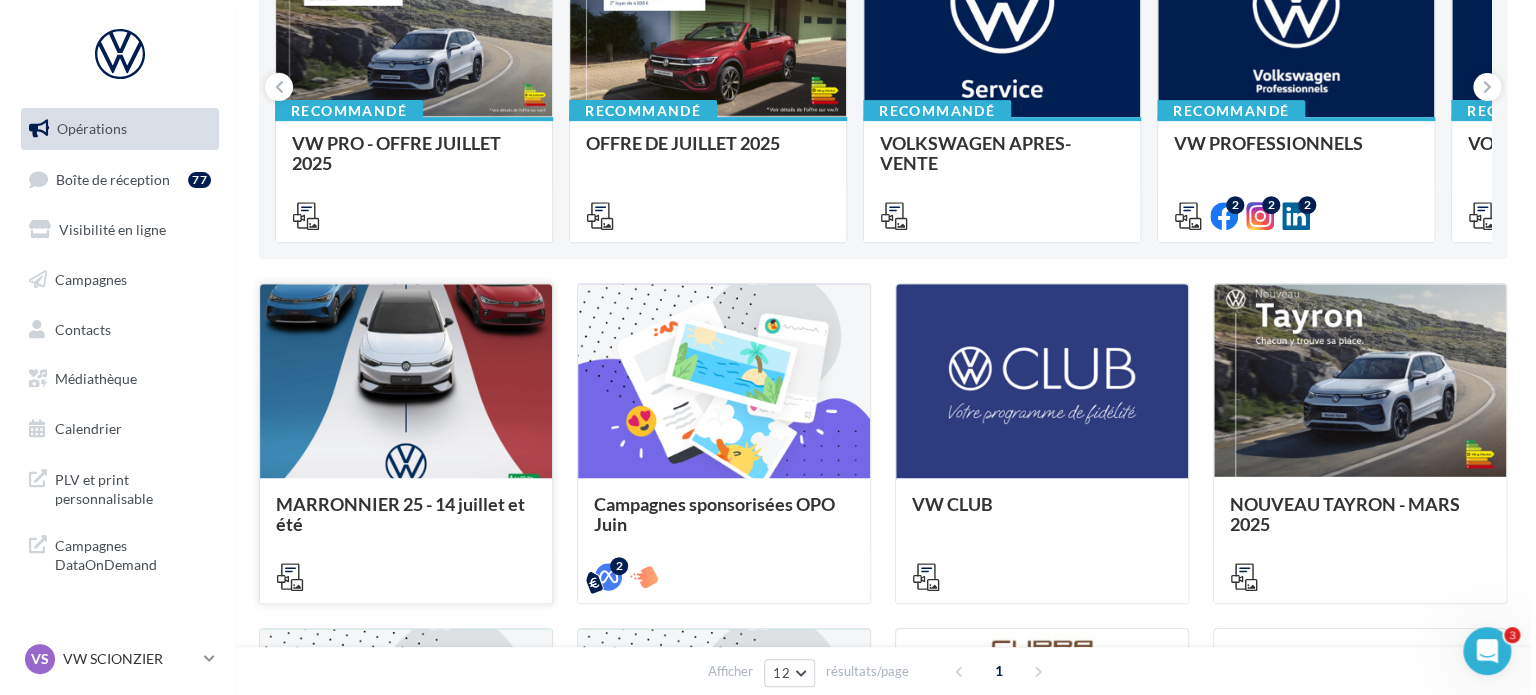 scroll, scrollTop: 117, scrollLeft: 0, axis: vertical 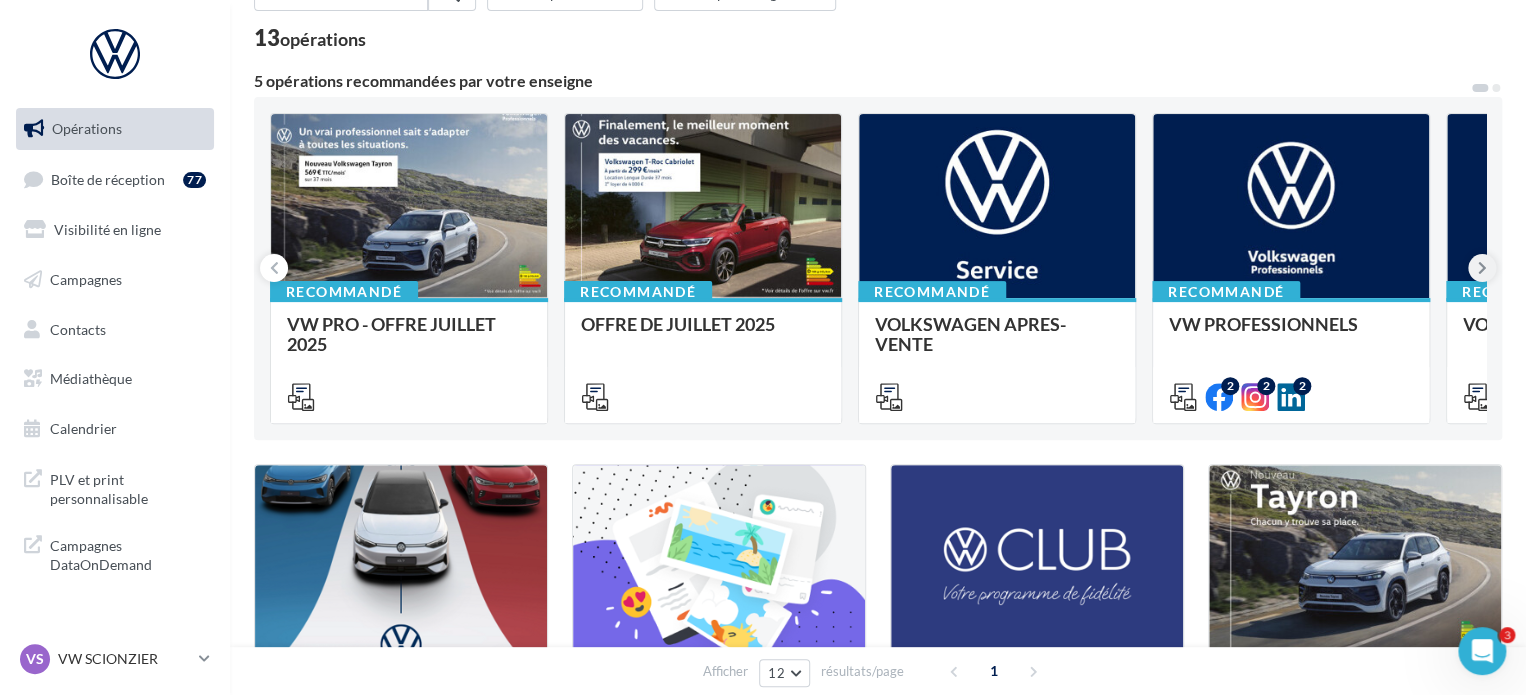 click at bounding box center (1482, 268) 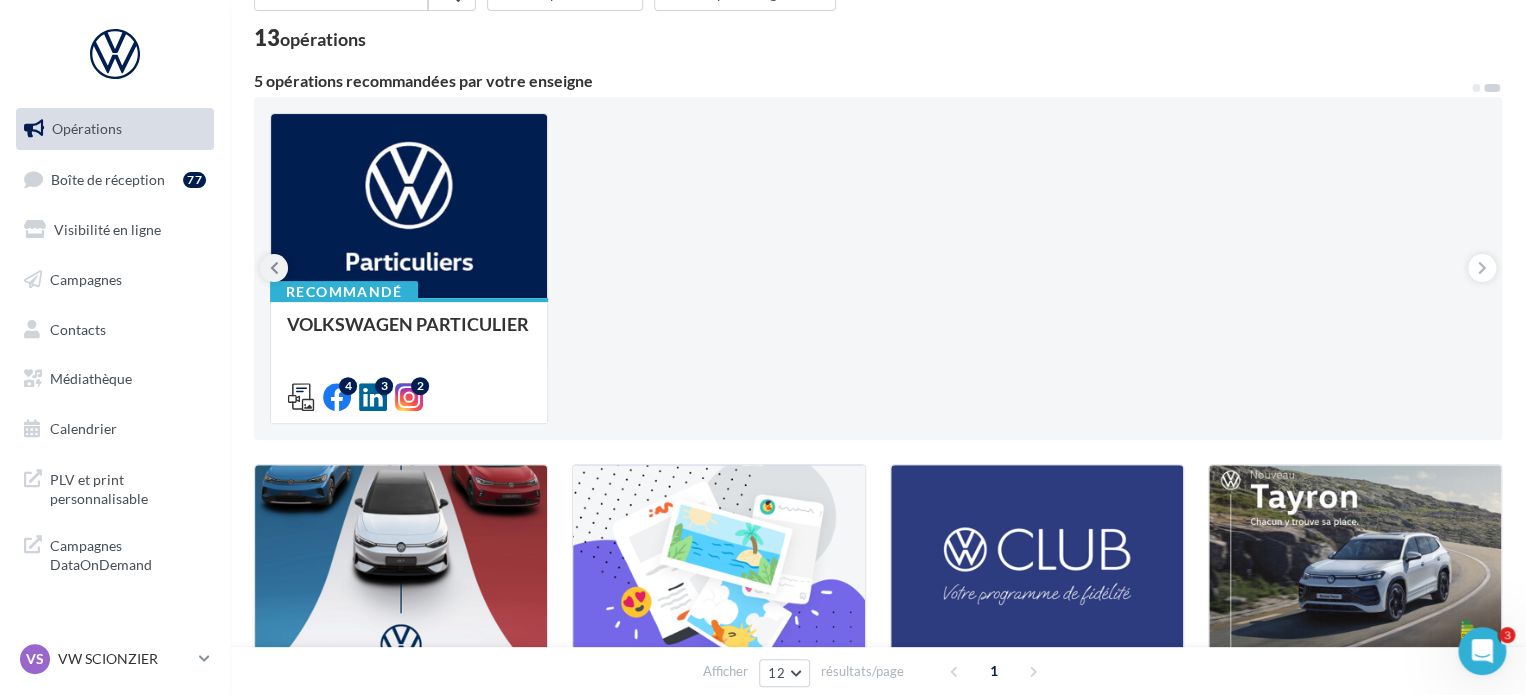 click at bounding box center (274, 268) 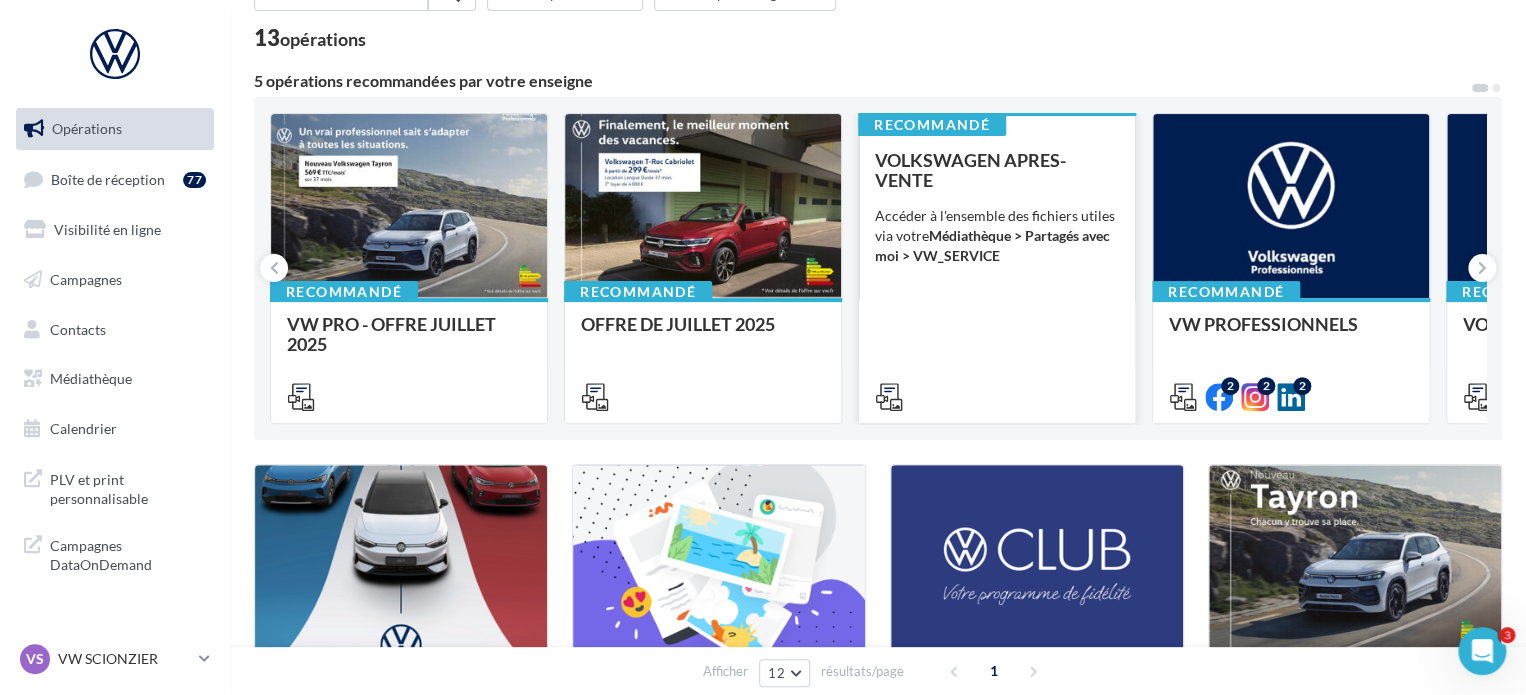click at bounding box center (997, 395) 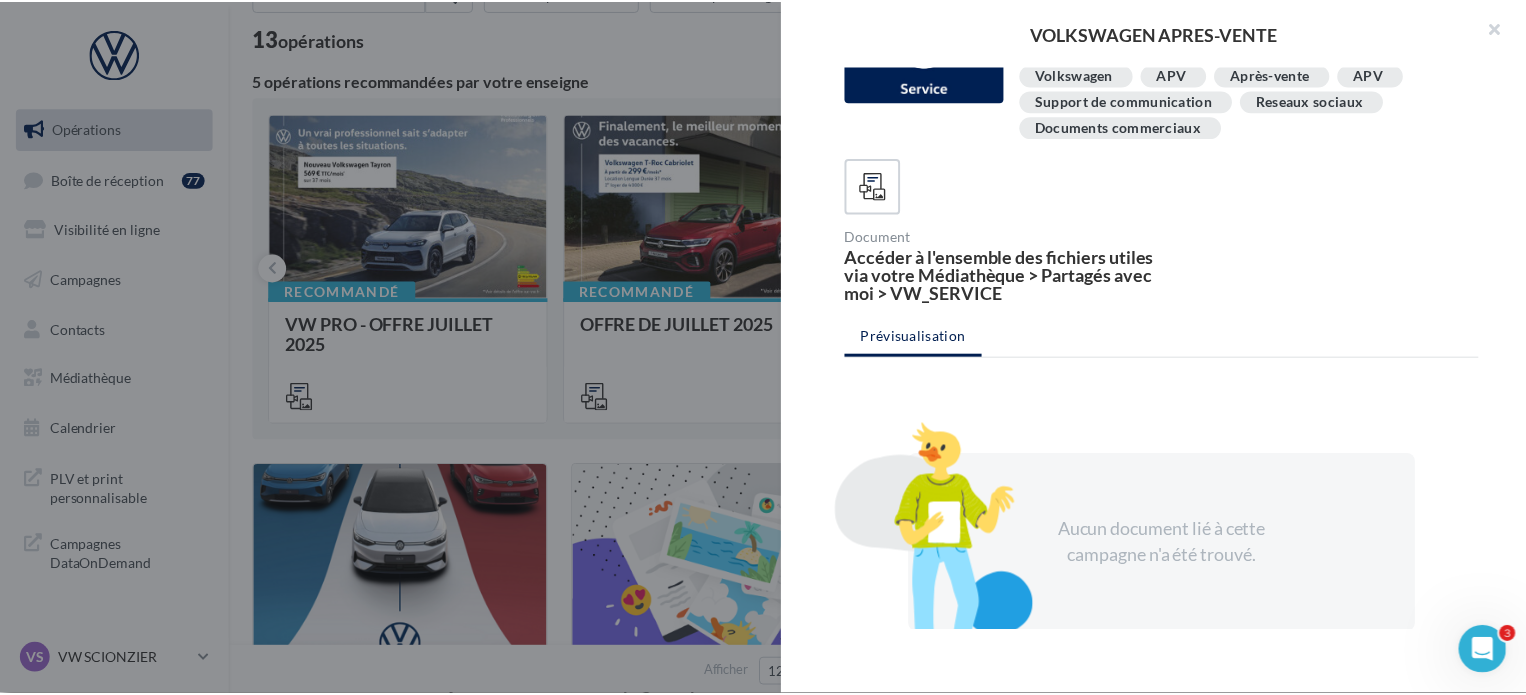 scroll, scrollTop: 0, scrollLeft: 0, axis: both 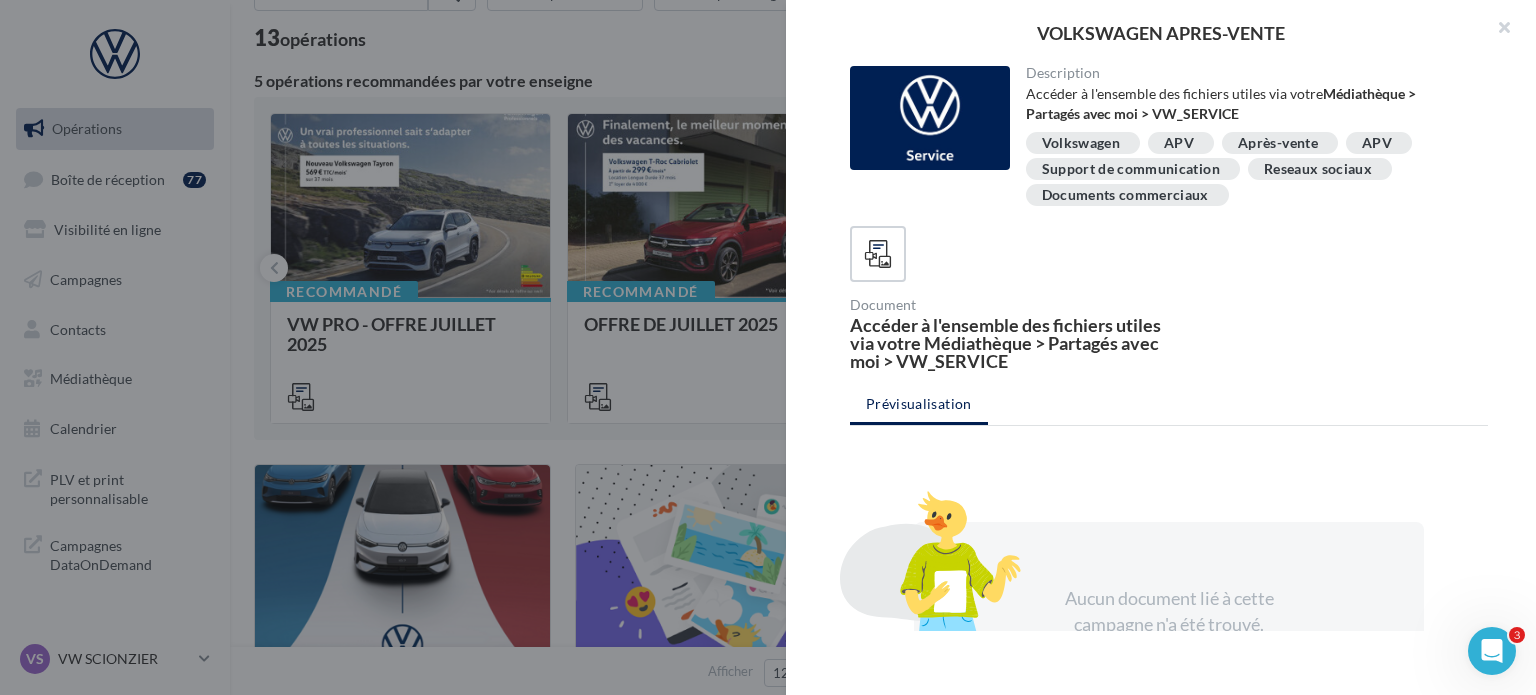 click at bounding box center (768, 347) 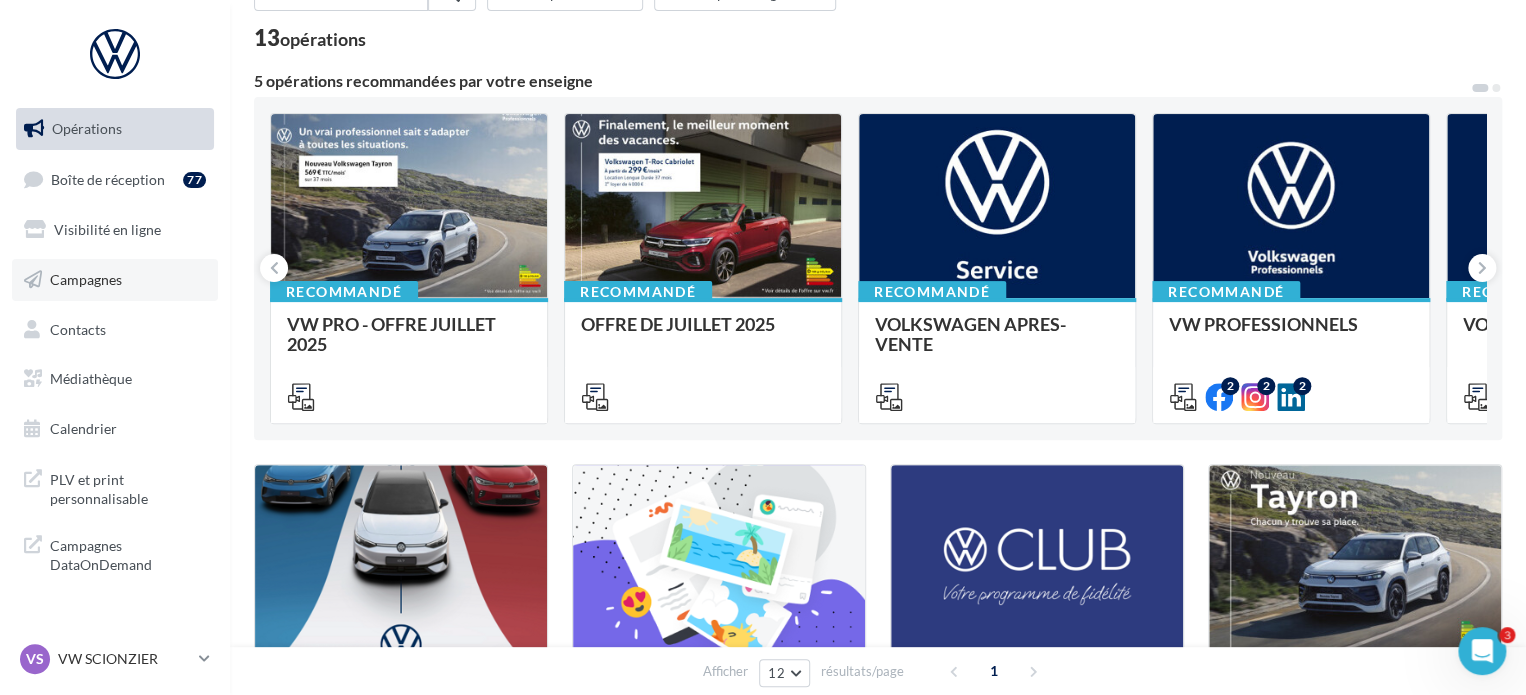 click on "Campagnes" at bounding box center [86, 279] 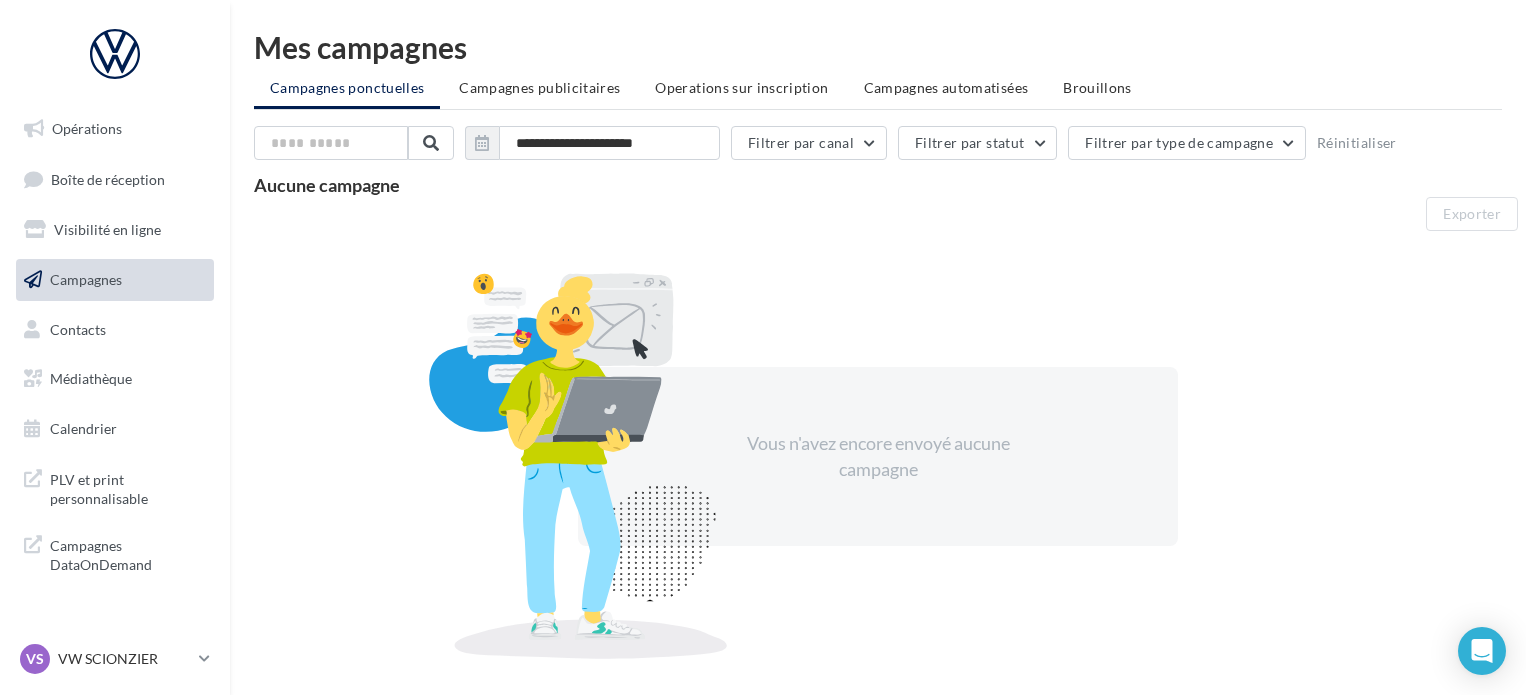 scroll, scrollTop: 0, scrollLeft: 0, axis: both 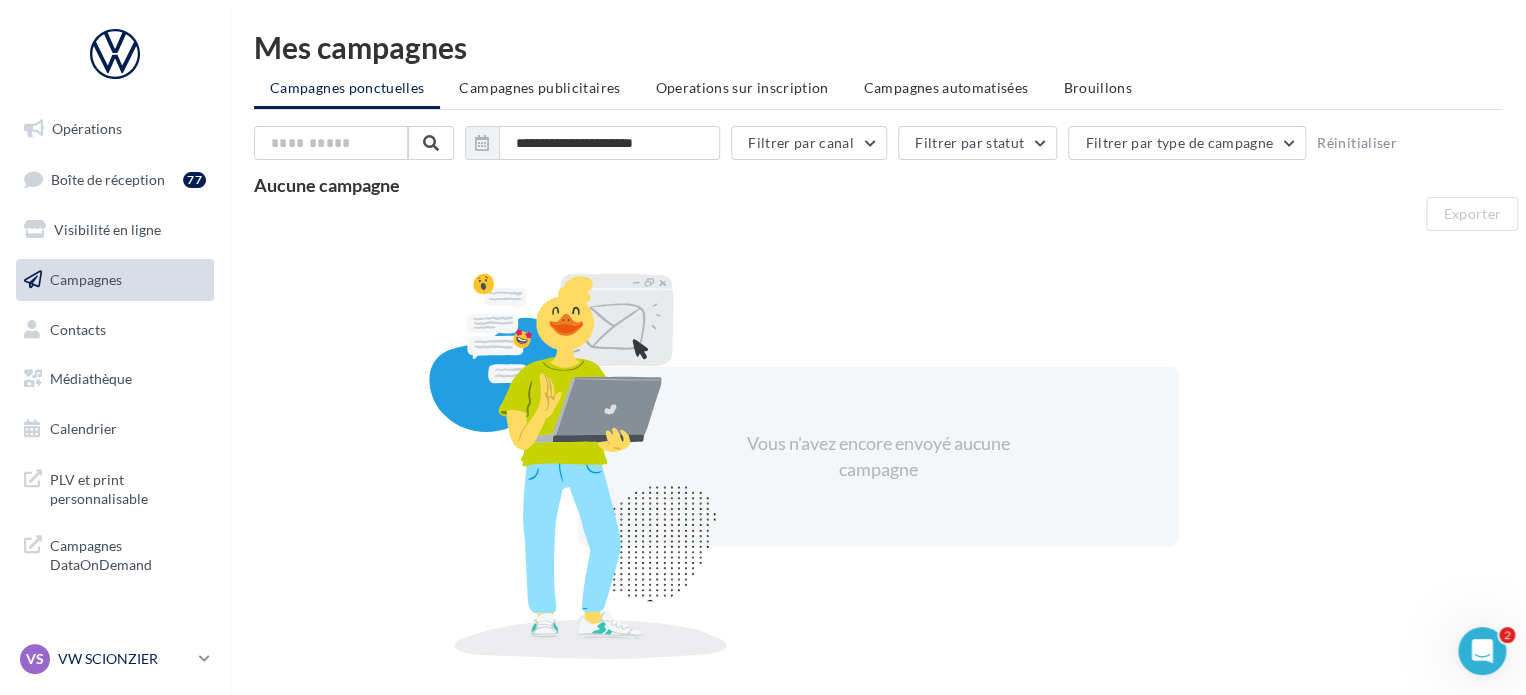 click on "VS     VW SCIONZIER   vw-sci-dur" at bounding box center (105, 659) 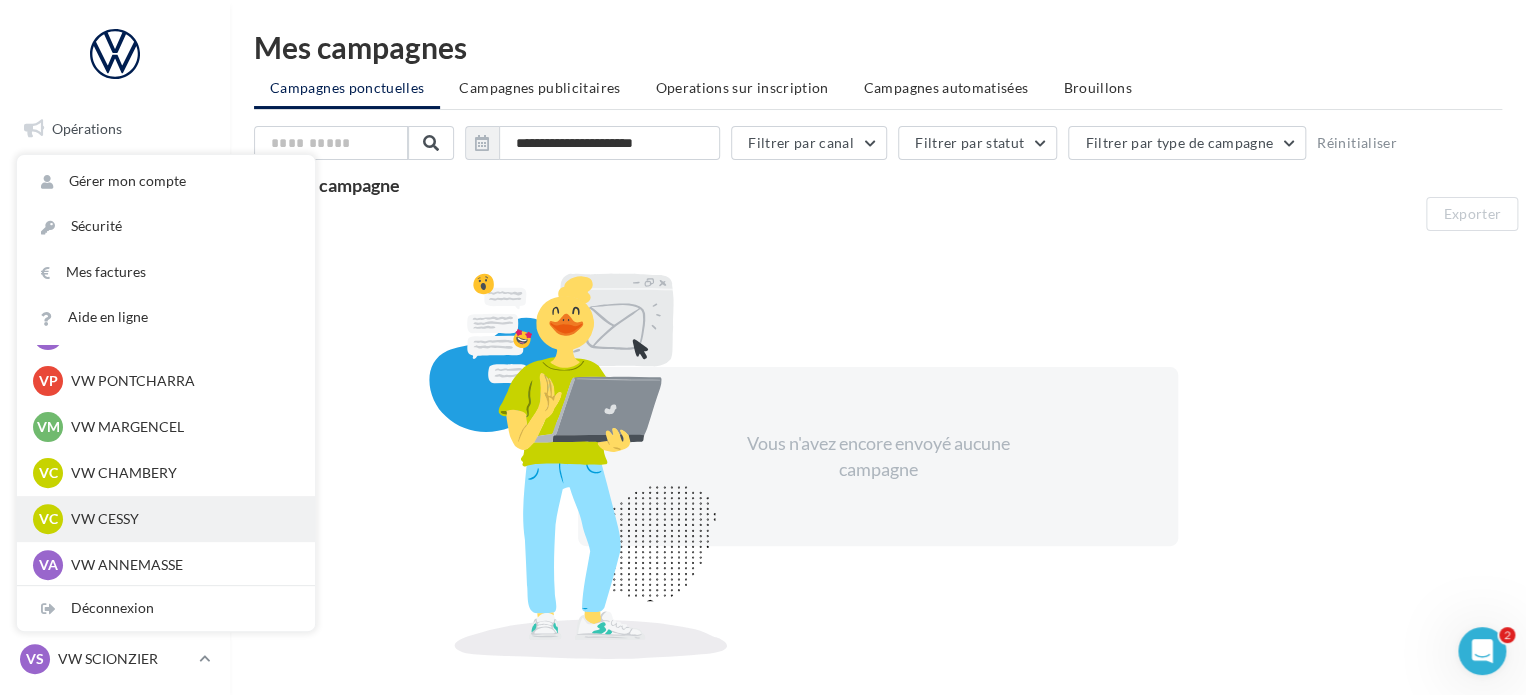 scroll, scrollTop: 368, scrollLeft: 0, axis: vertical 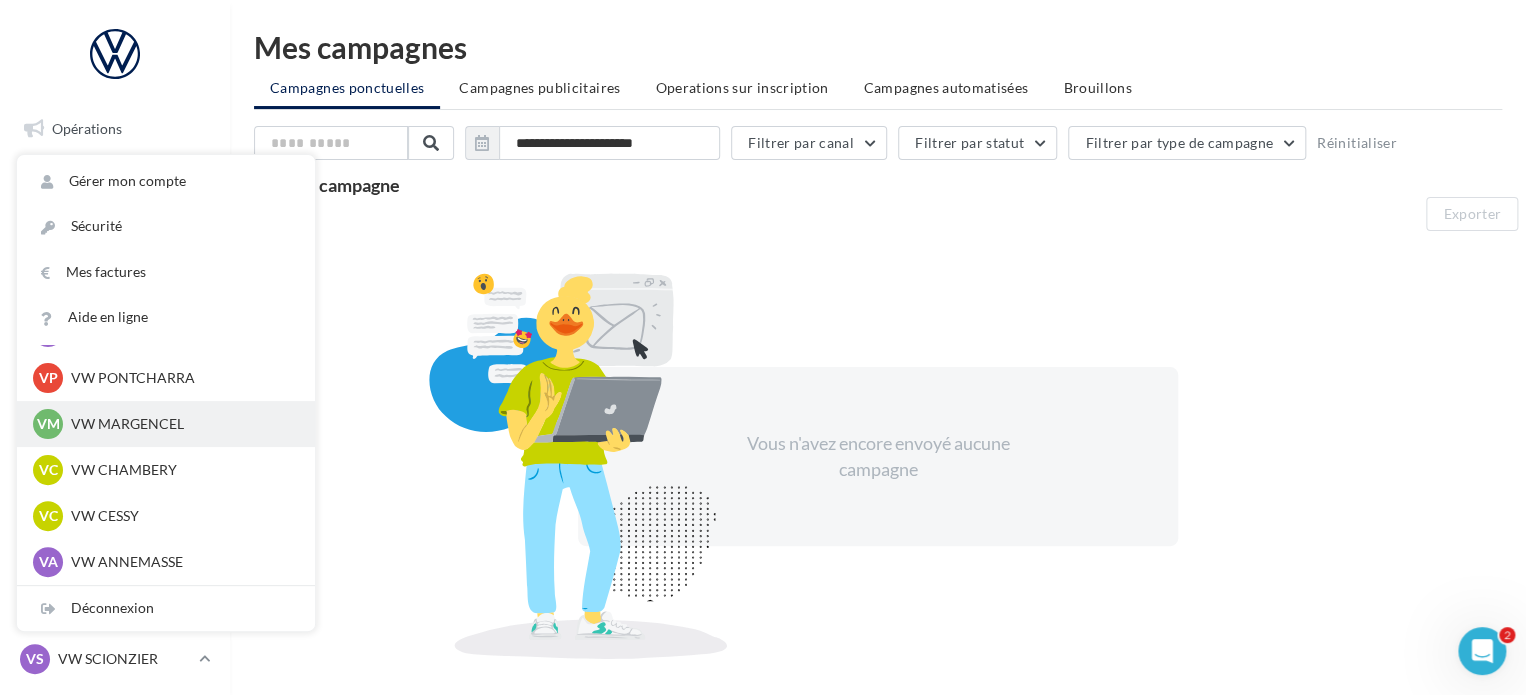 click on "VW MARGENCEL" at bounding box center [181, 424] 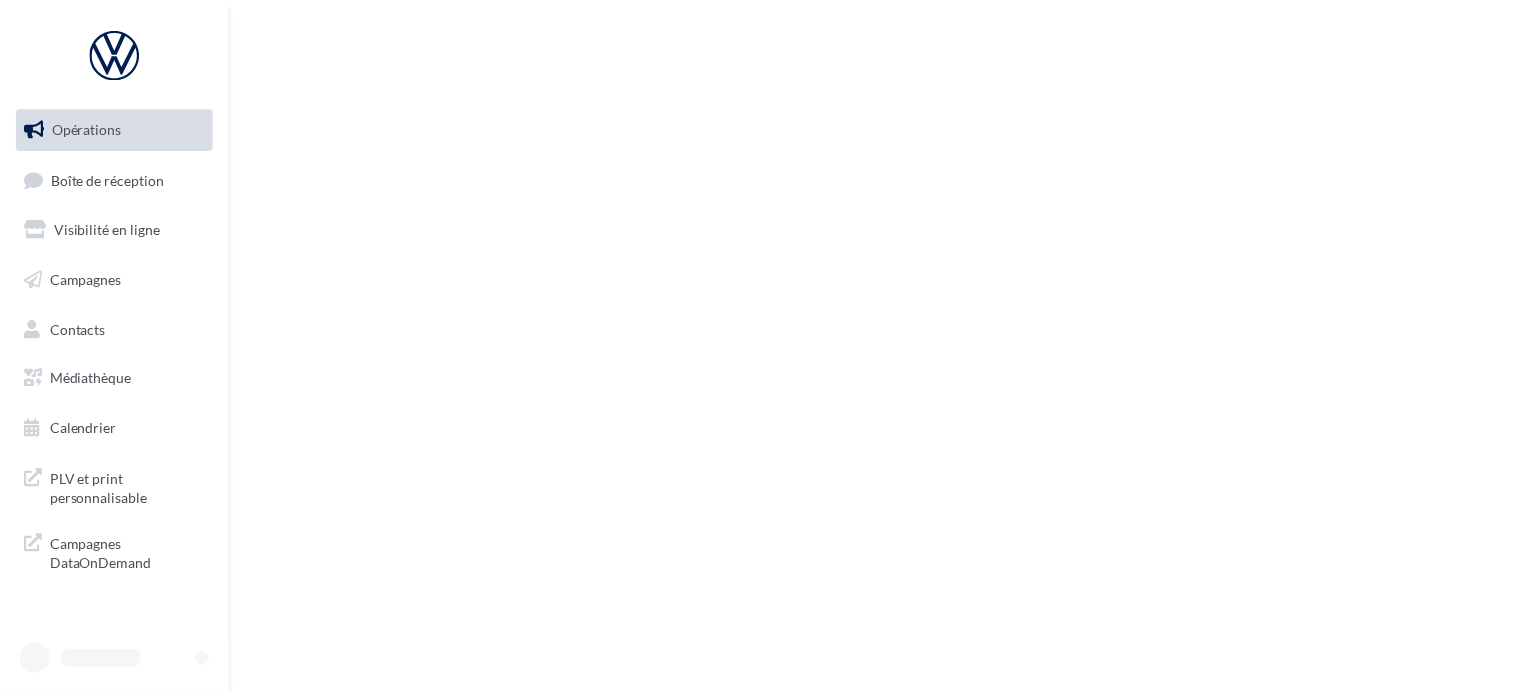 scroll, scrollTop: 0, scrollLeft: 0, axis: both 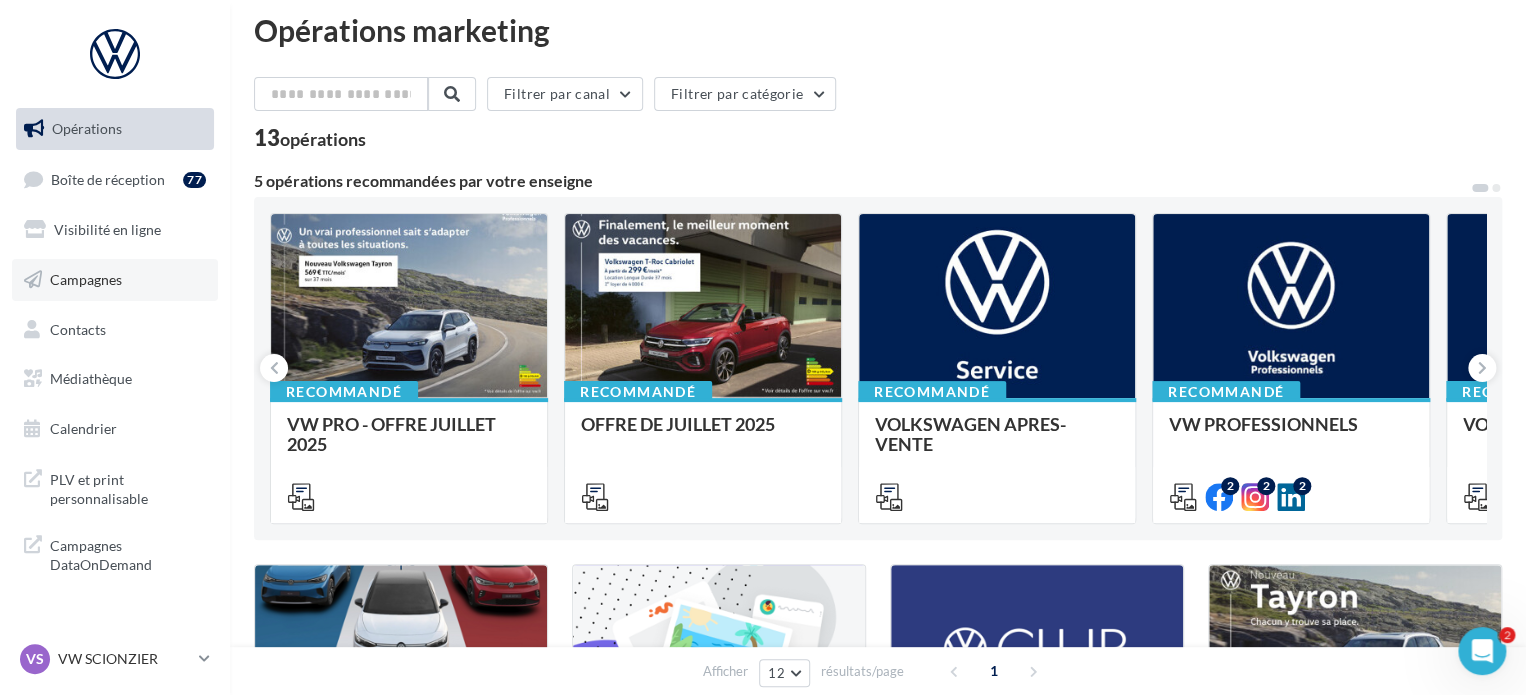 click on "Campagnes" at bounding box center (115, 280) 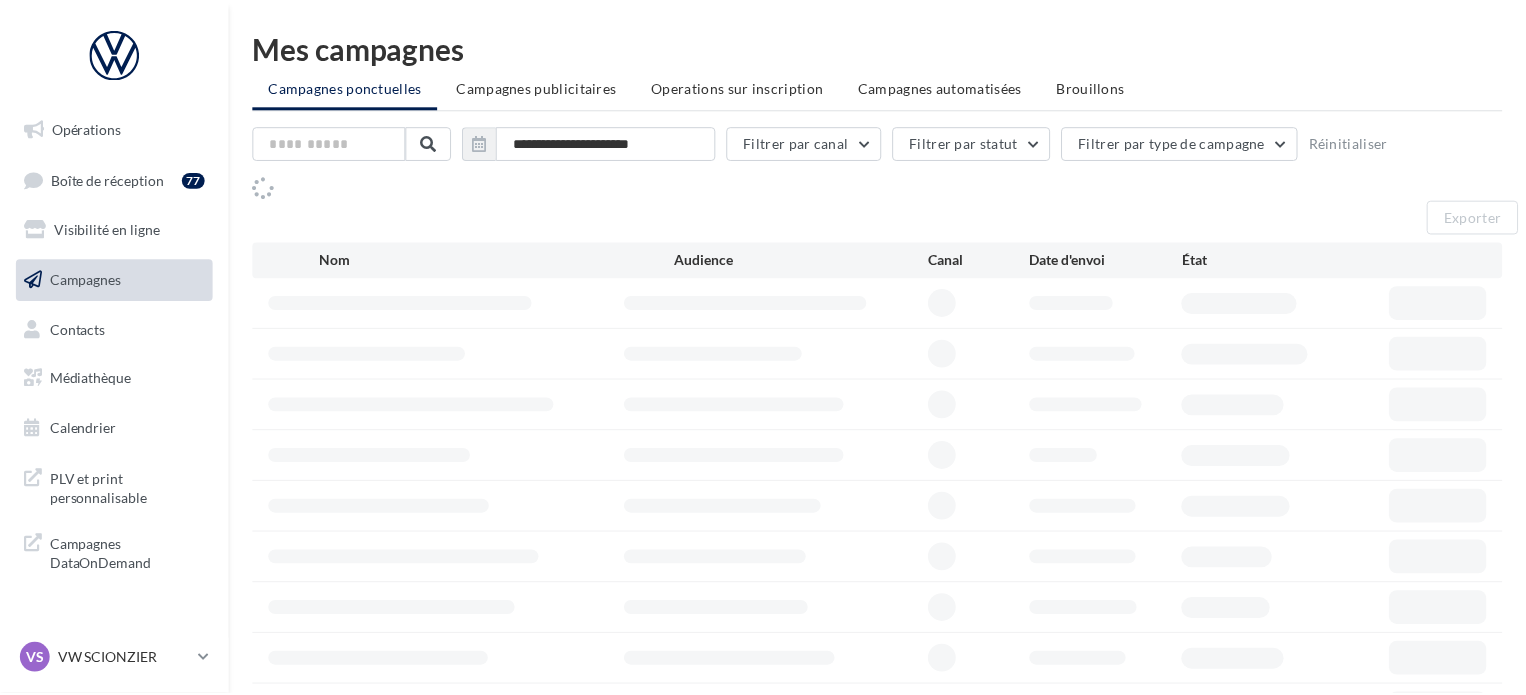 scroll, scrollTop: 0, scrollLeft: 0, axis: both 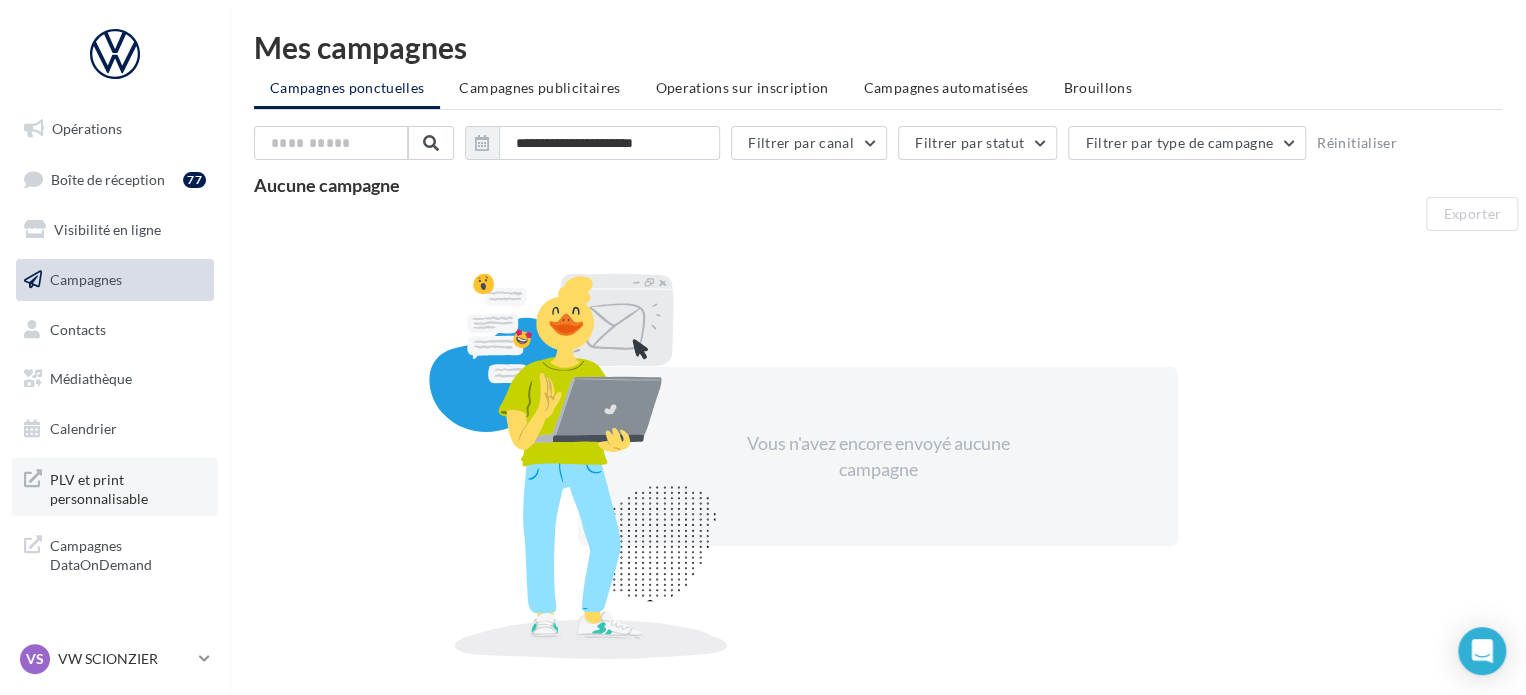 click on "PLV et print personnalisable" at bounding box center [128, 487] 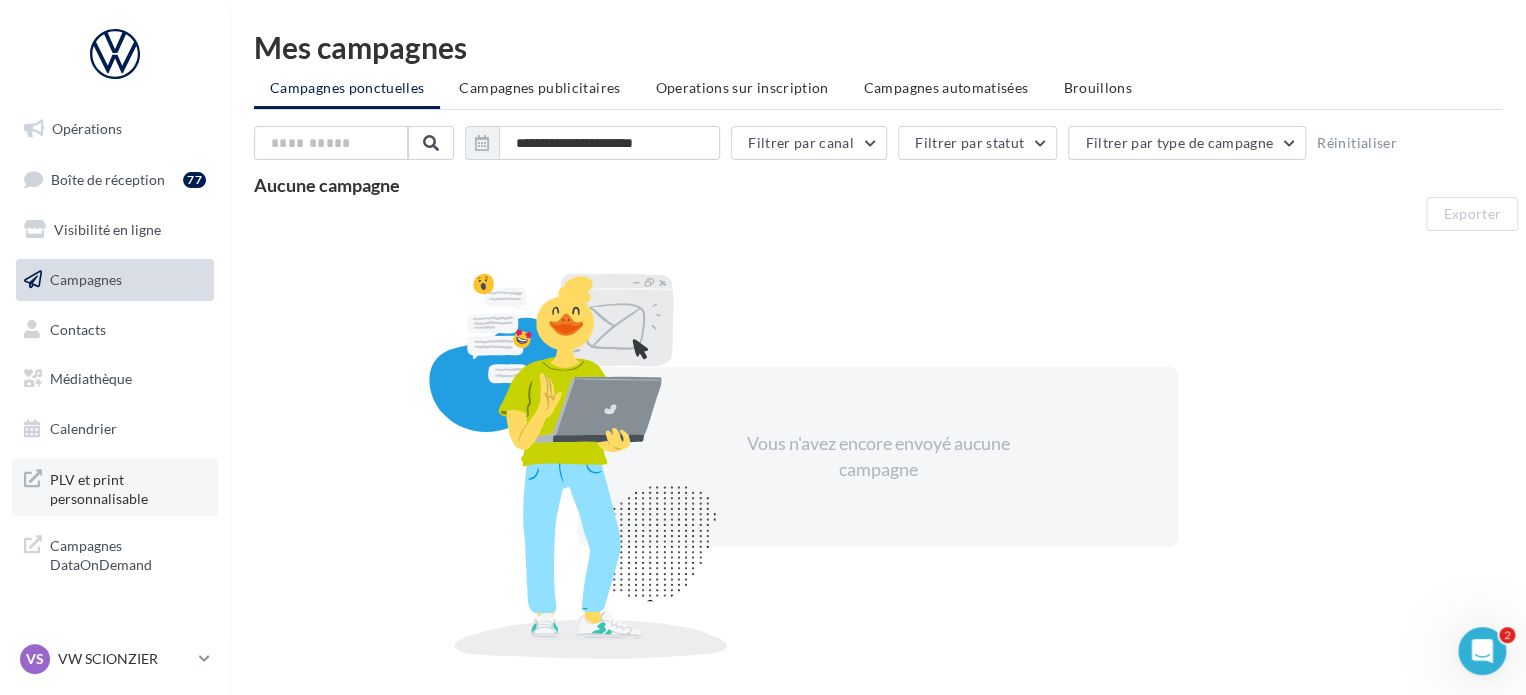 scroll, scrollTop: 0, scrollLeft: 0, axis: both 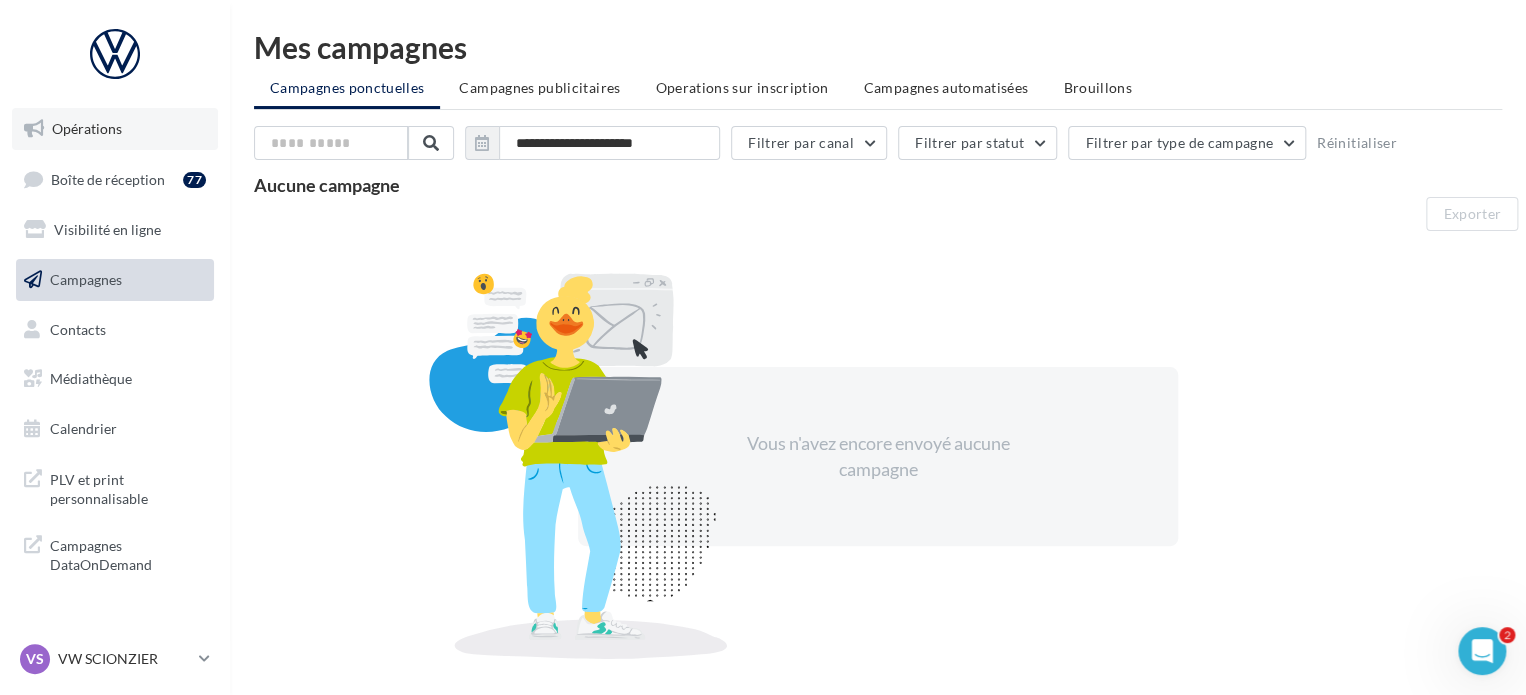 click on "Opérations" at bounding box center (115, 129) 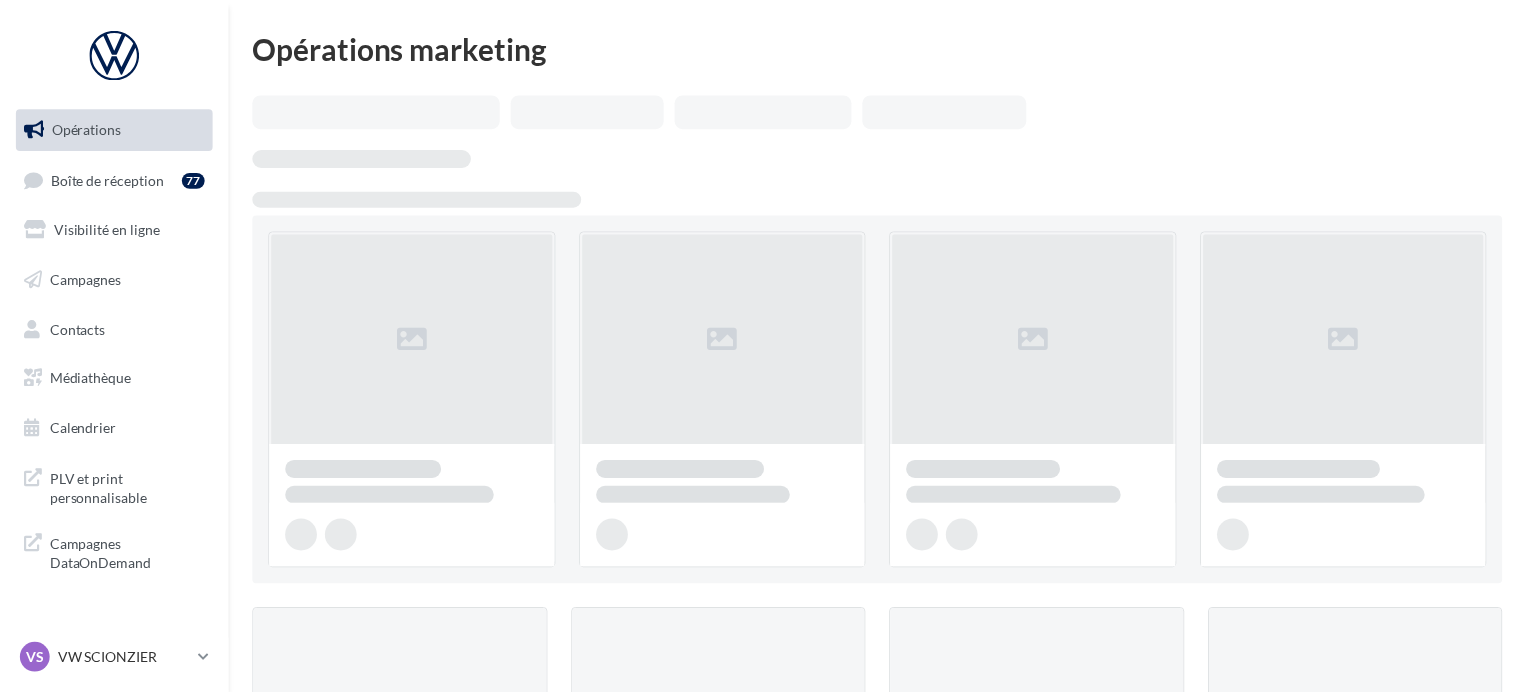 scroll, scrollTop: 0, scrollLeft: 0, axis: both 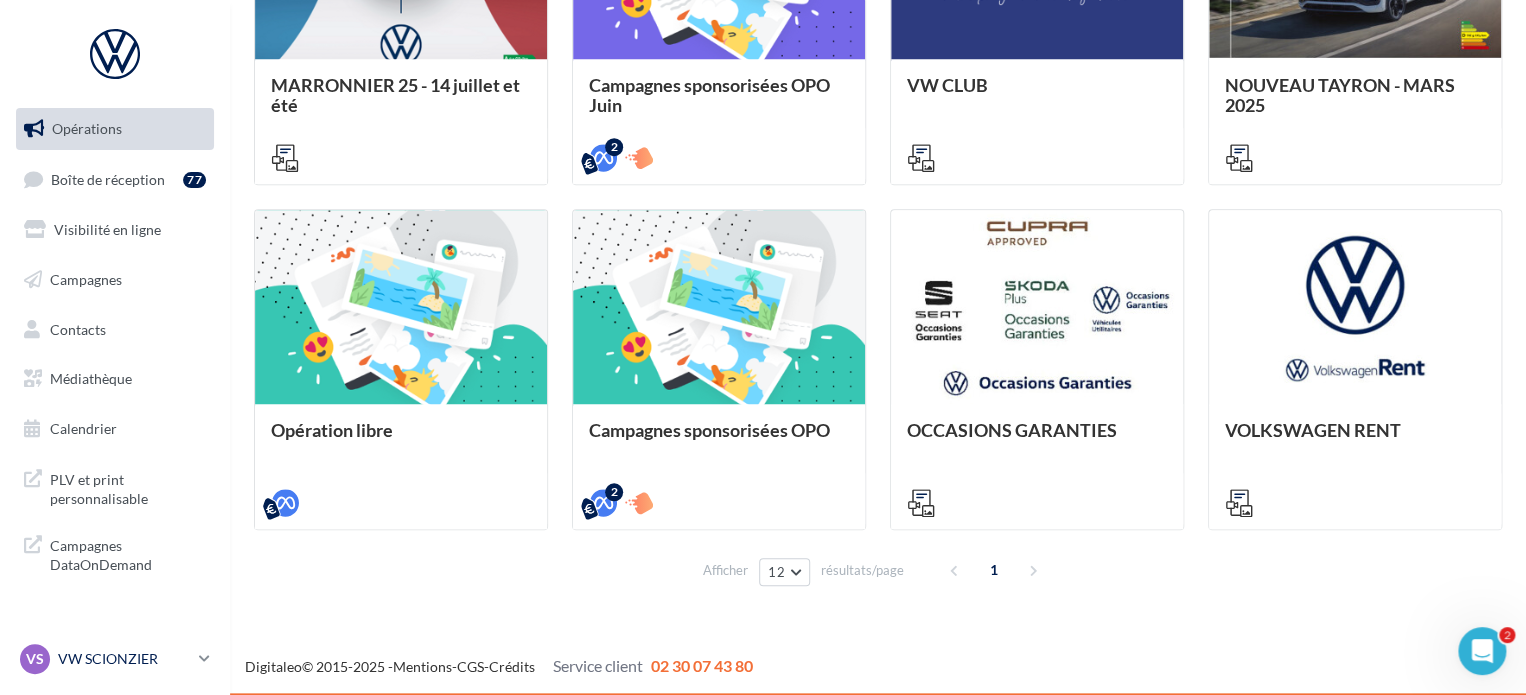 click on "VW SCIONZIER" at bounding box center (124, 659) 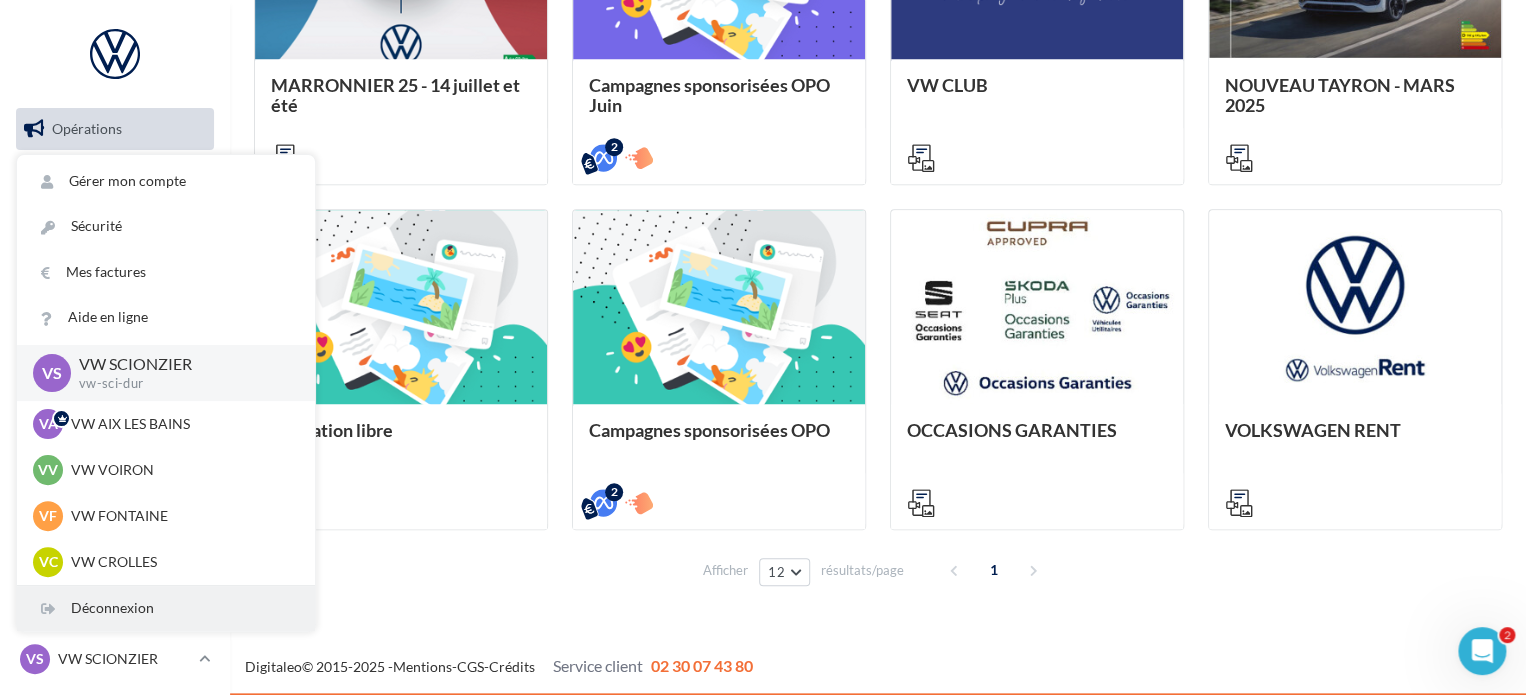 click on "Déconnexion" at bounding box center [166, 608] 